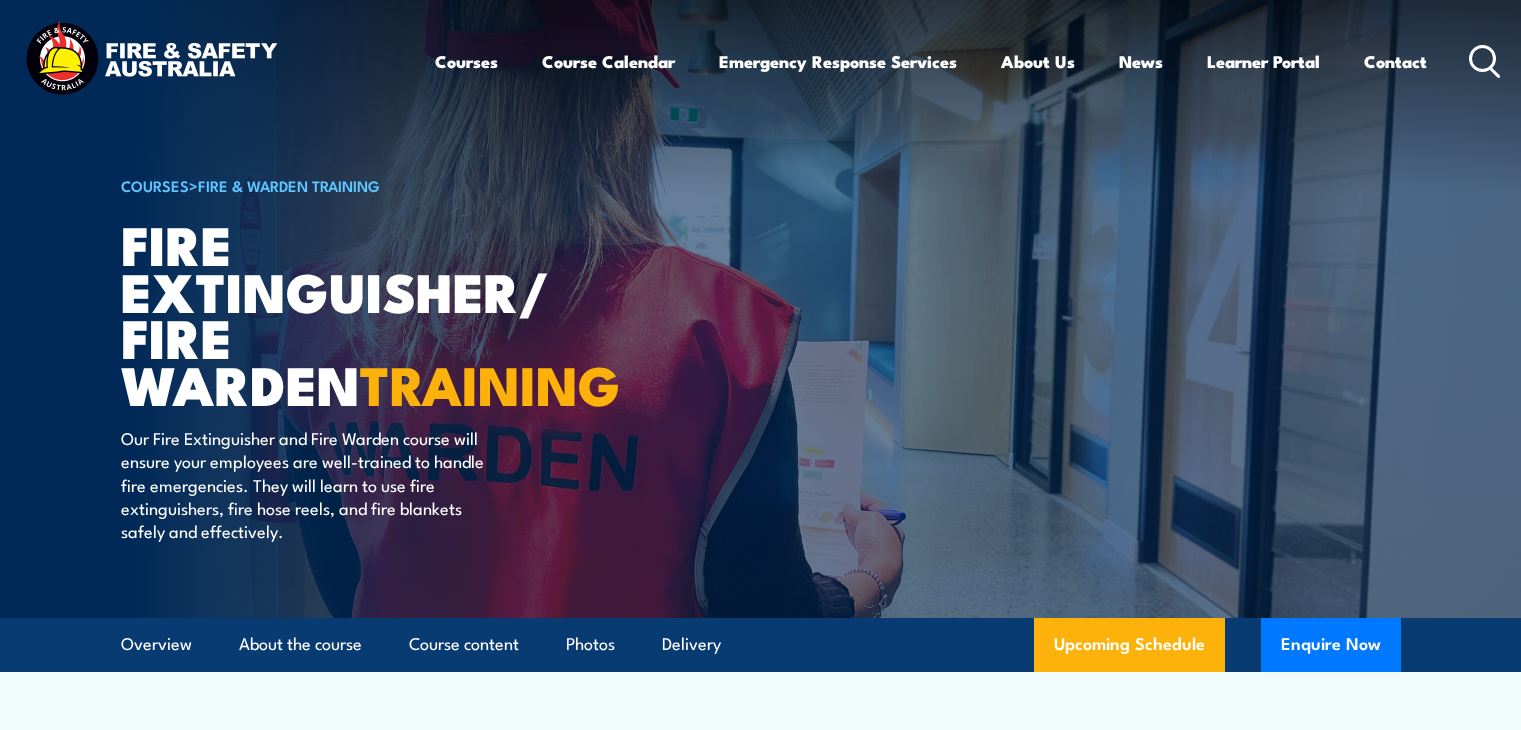 scroll, scrollTop: 0, scrollLeft: 0, axis: both 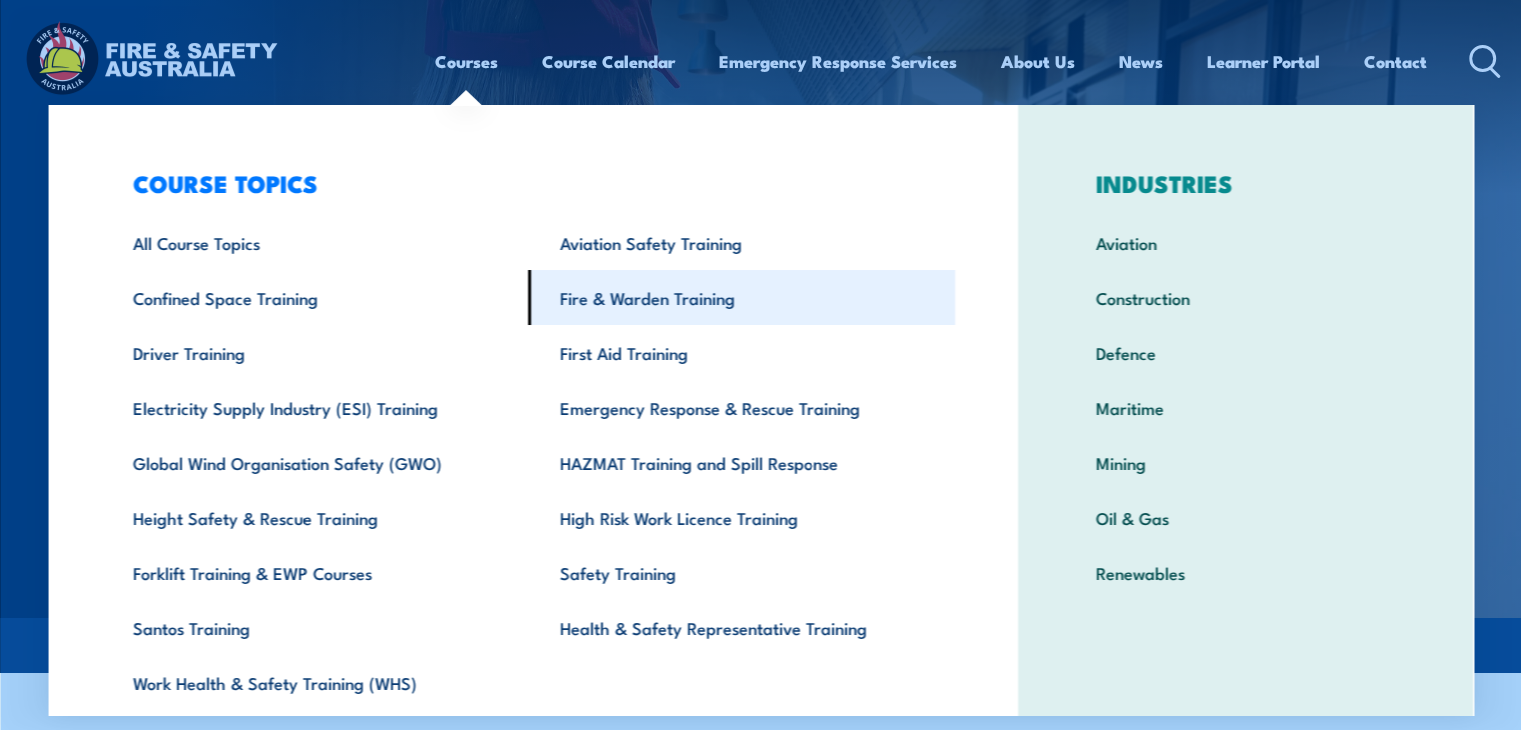 click on "Fire & Warden Training" at bounding box center [741, 297] 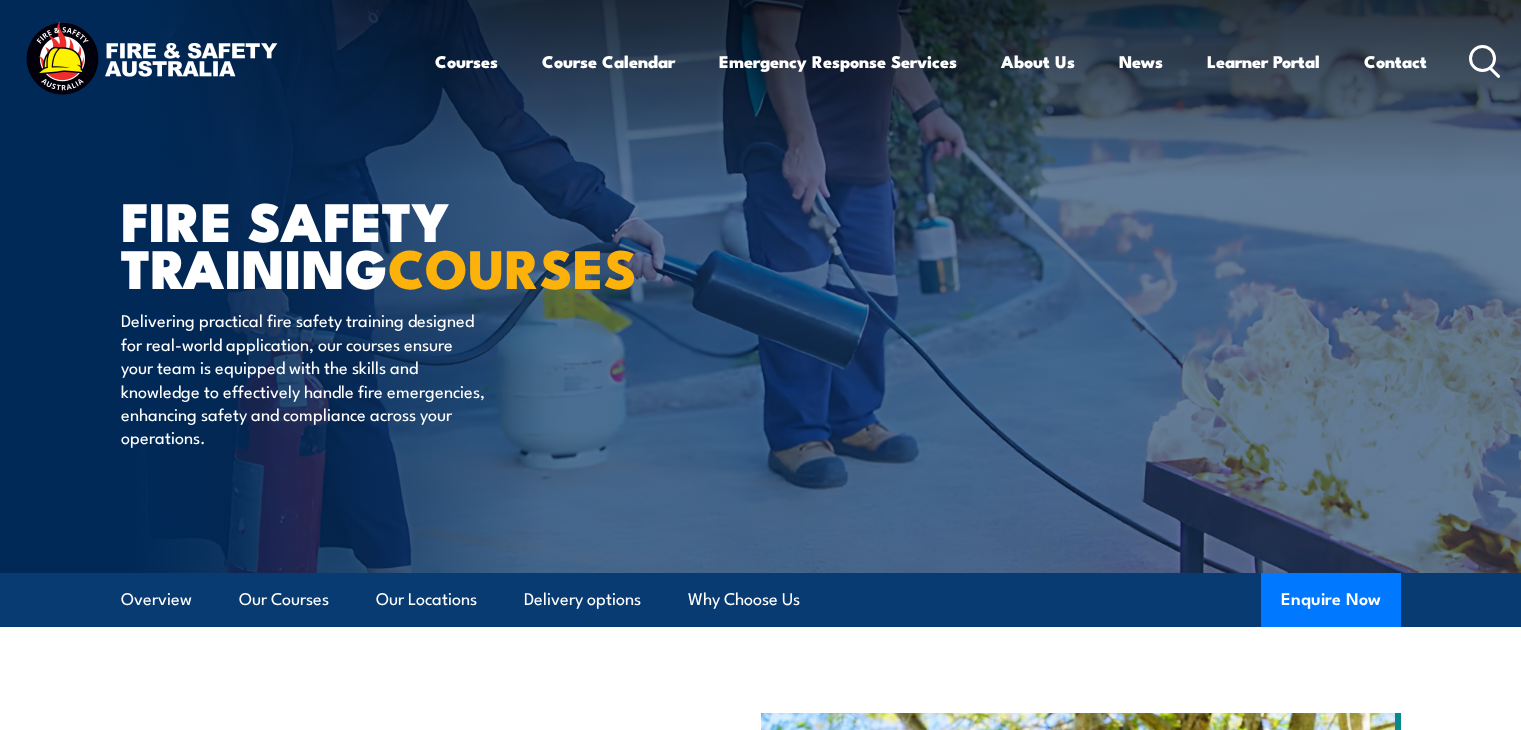 scroll, scrollTop: 13, scrollLeft: 0, axis: vertical 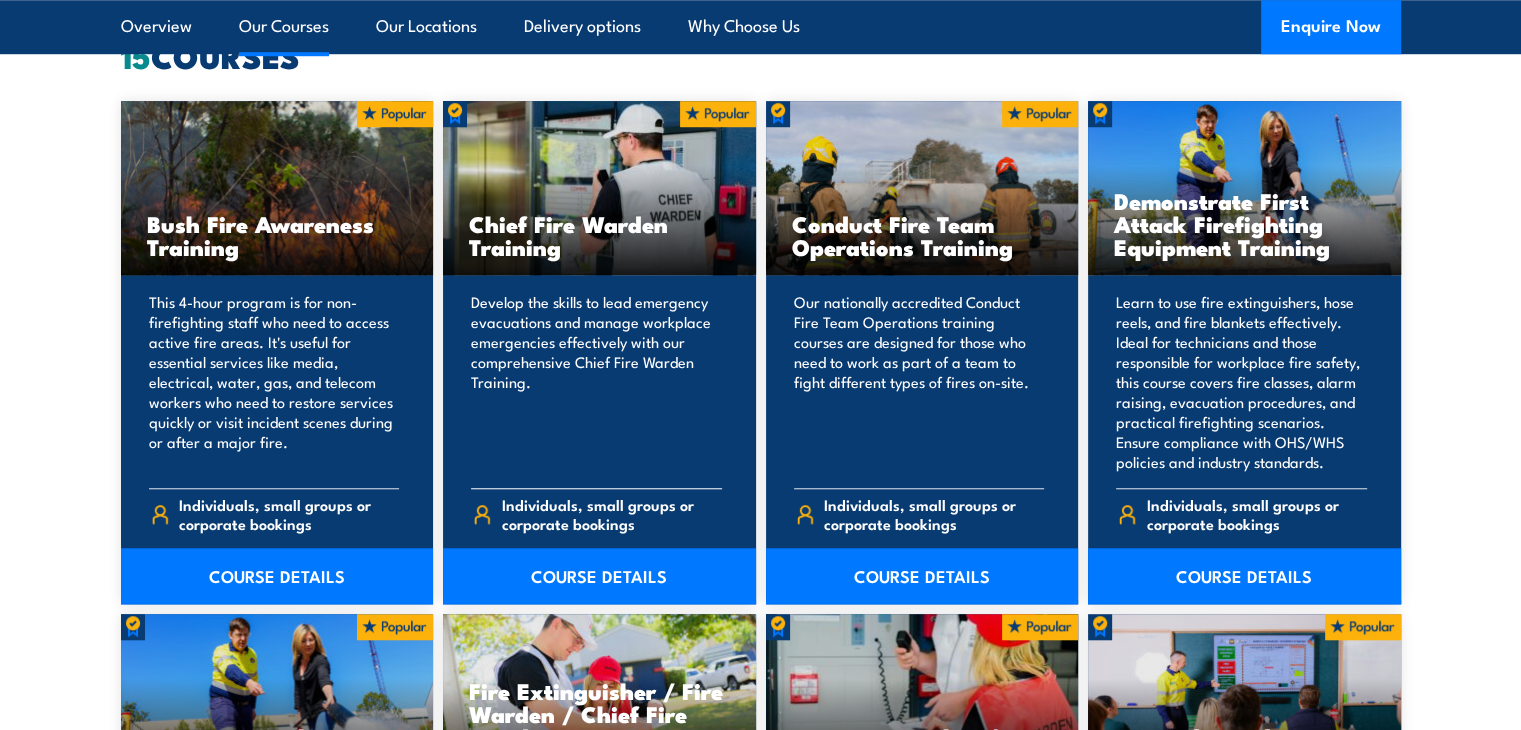 drag, startPoint x: 582, startPoint y: 387, endPoint x: 473, endPoint y: 427, distance: 116.10771 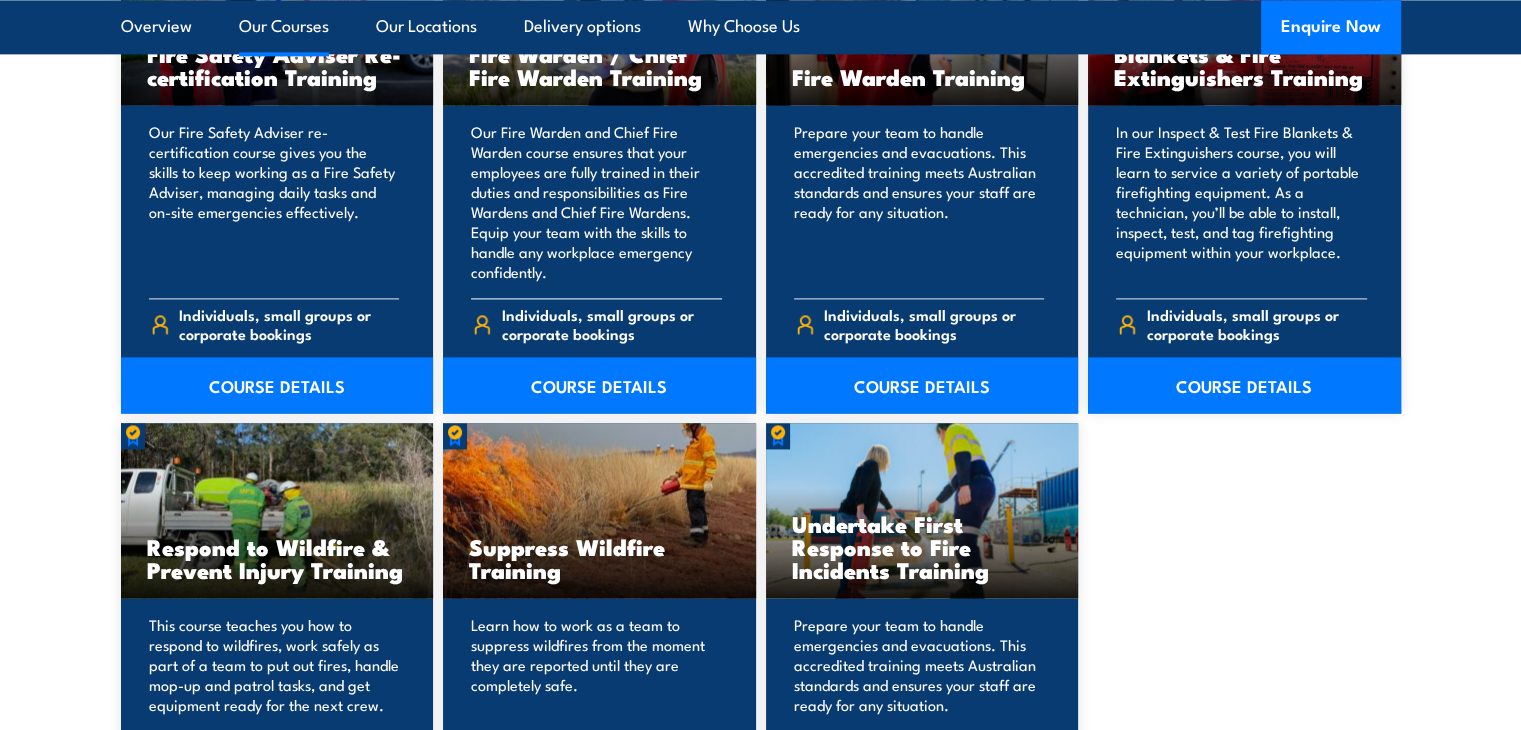 scroll, scrollTop: 2800, scrollLeft: 0, axis: vertical 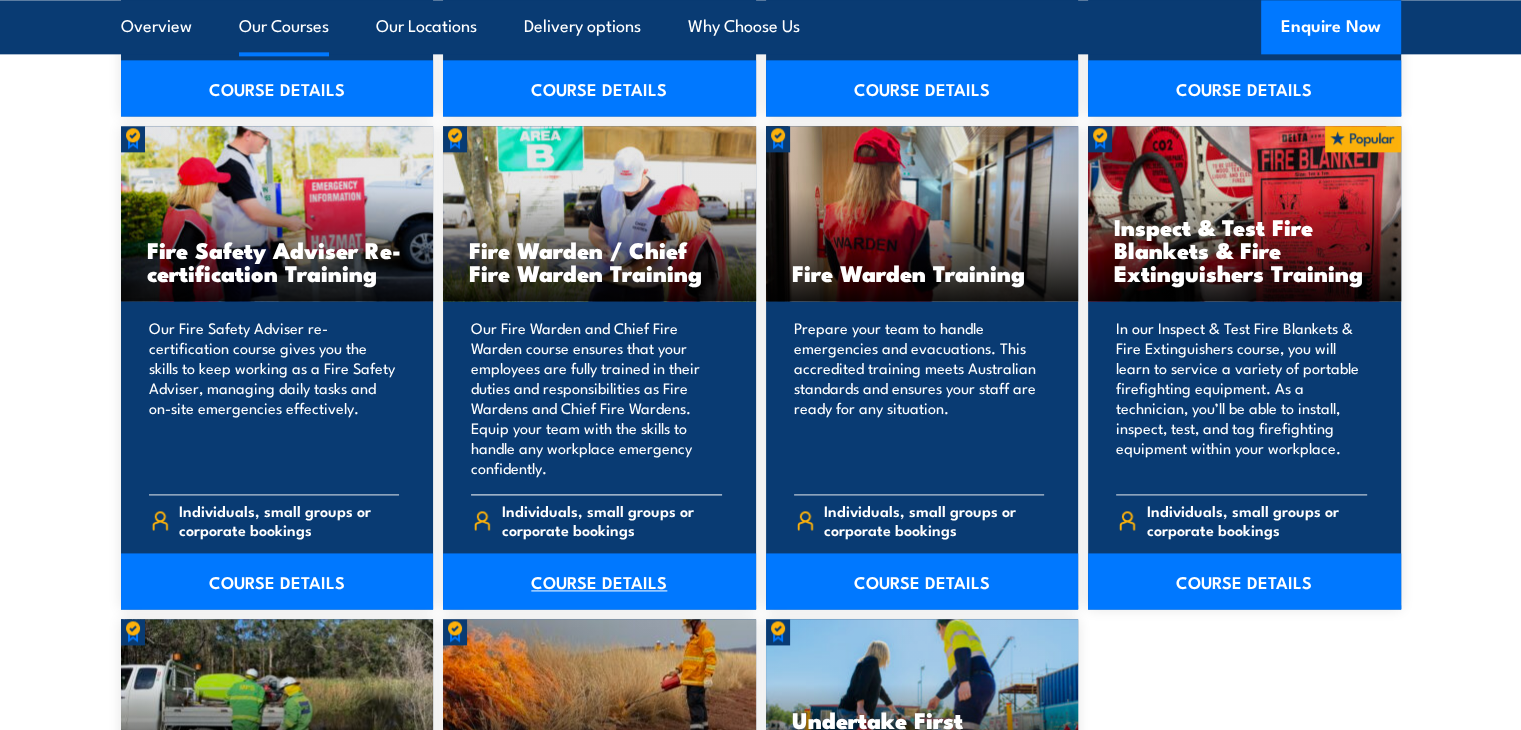 click on "COURSE DETAILS" at bounding box center (599, 581) 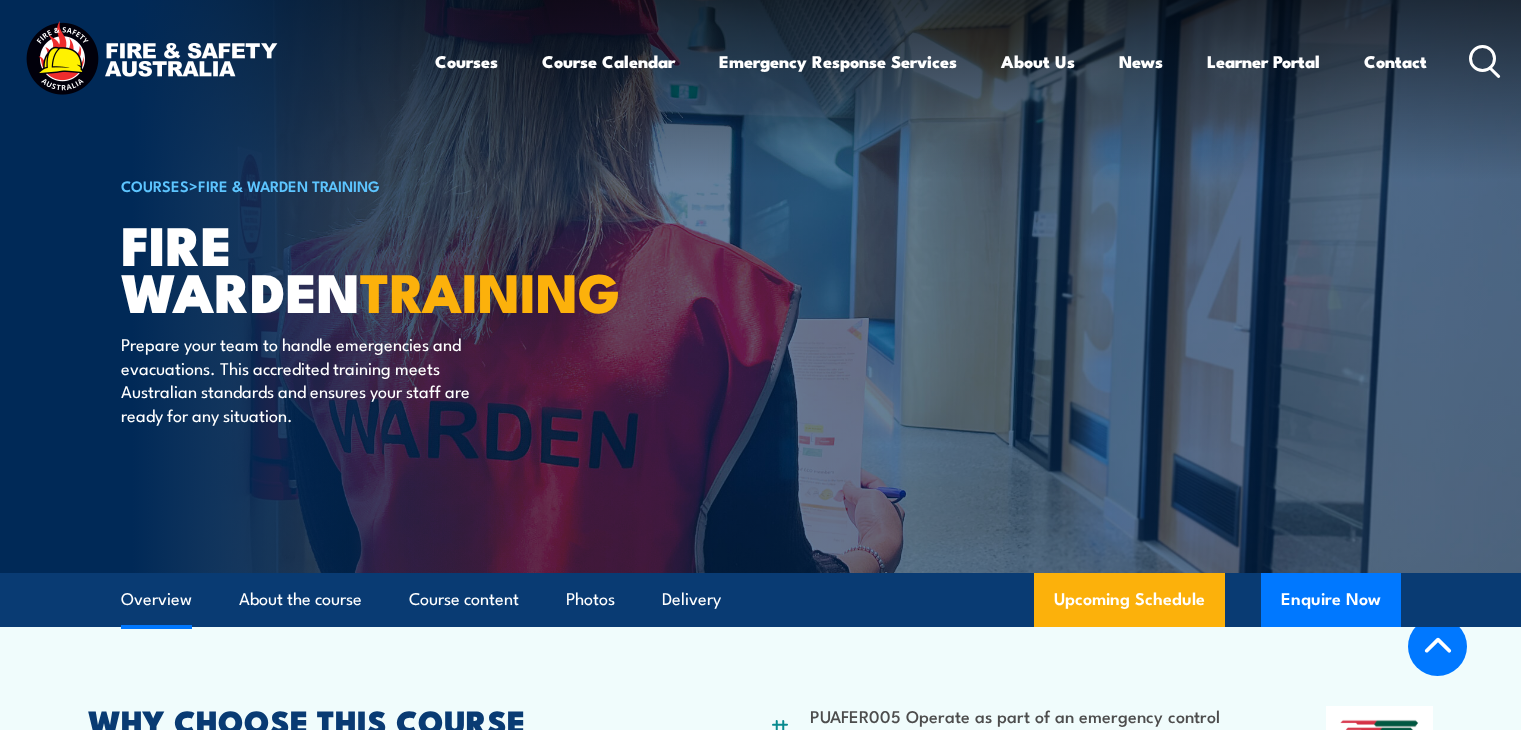 scroll, scrollTop: 500, scrollLeft: 0, axis: vertical 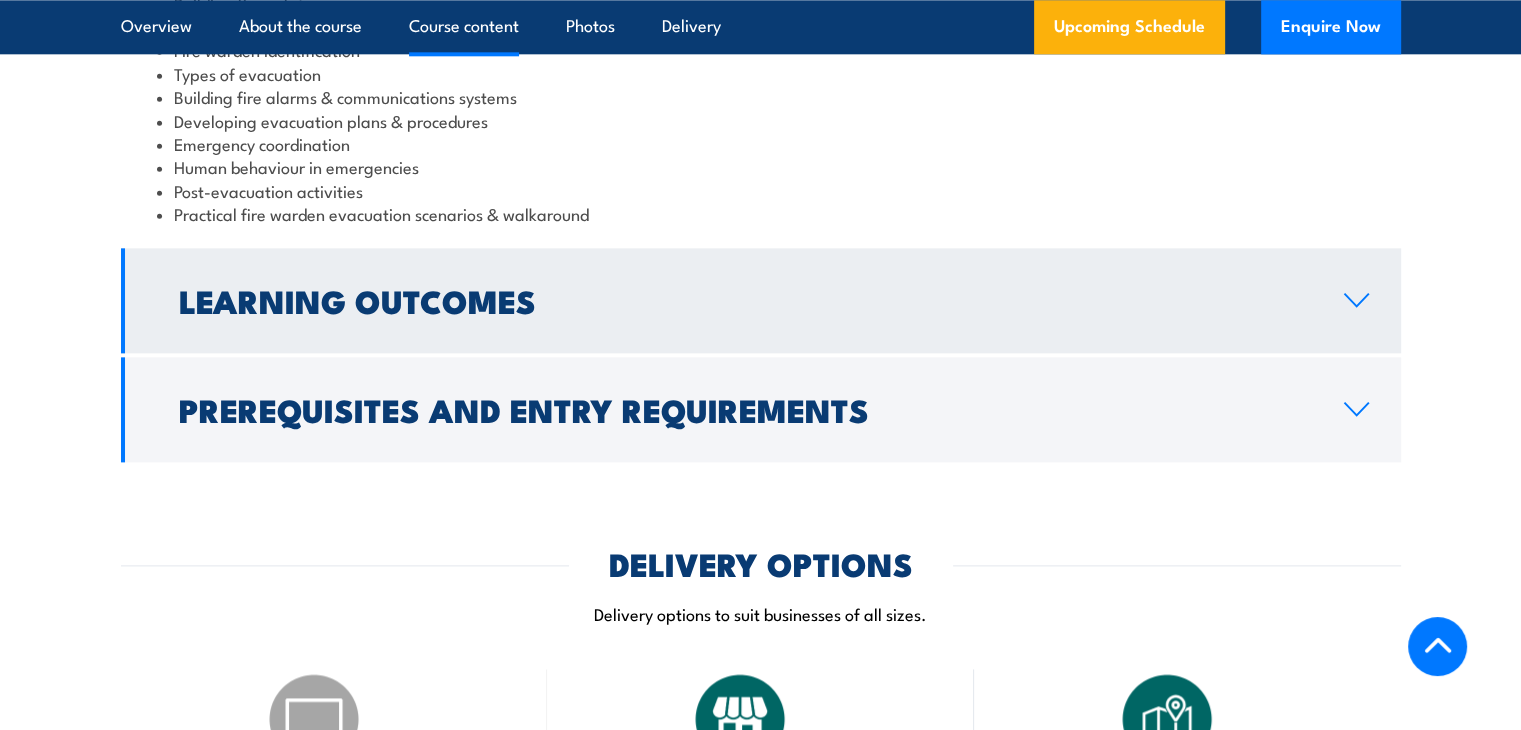 click on "Learning Outcomes" at bounding box center (745, 300) 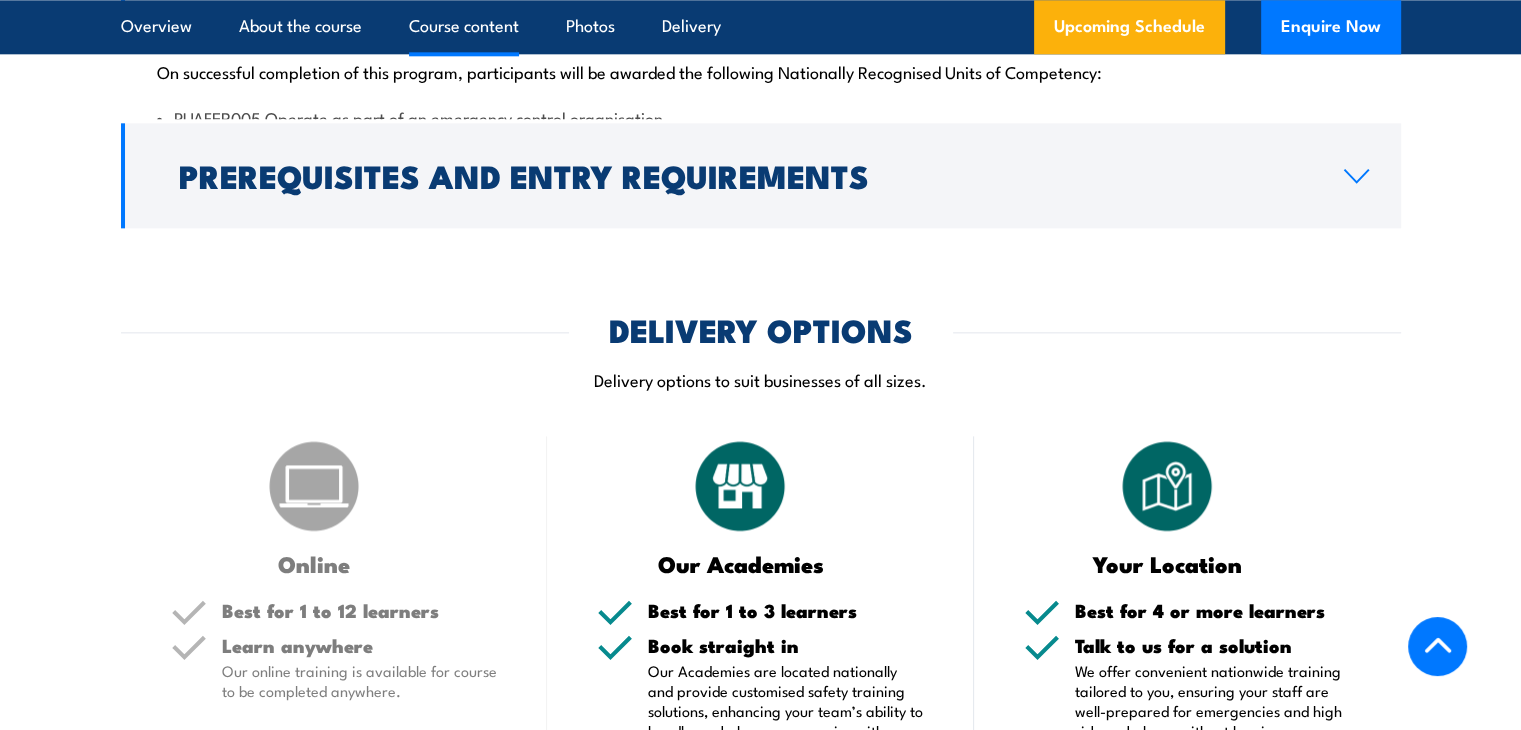 scroll, scrollTop: 2218, scrollLeft: 0, axis: vertical 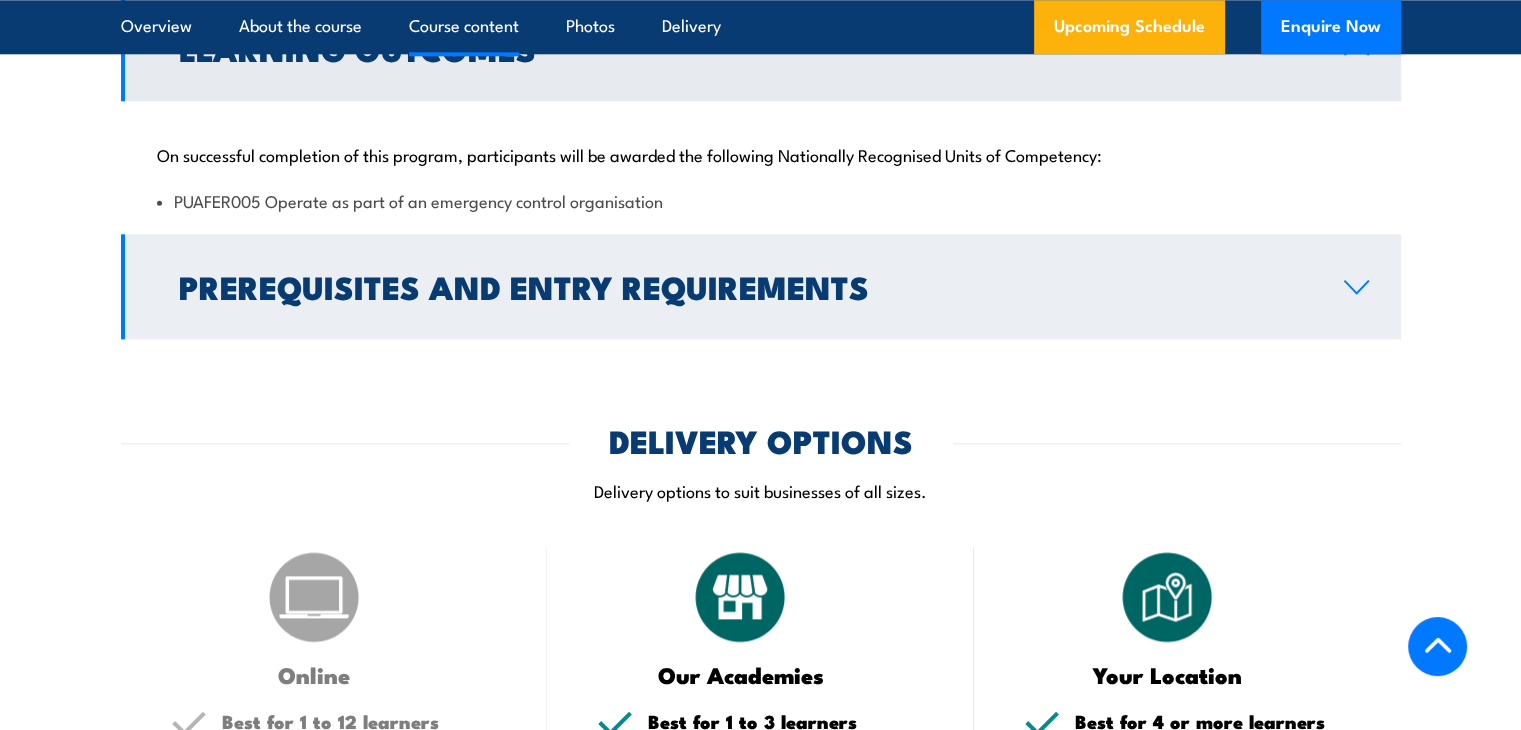 click on "Prerequisites and Entry Requirements" at bounding box center [761, 286] 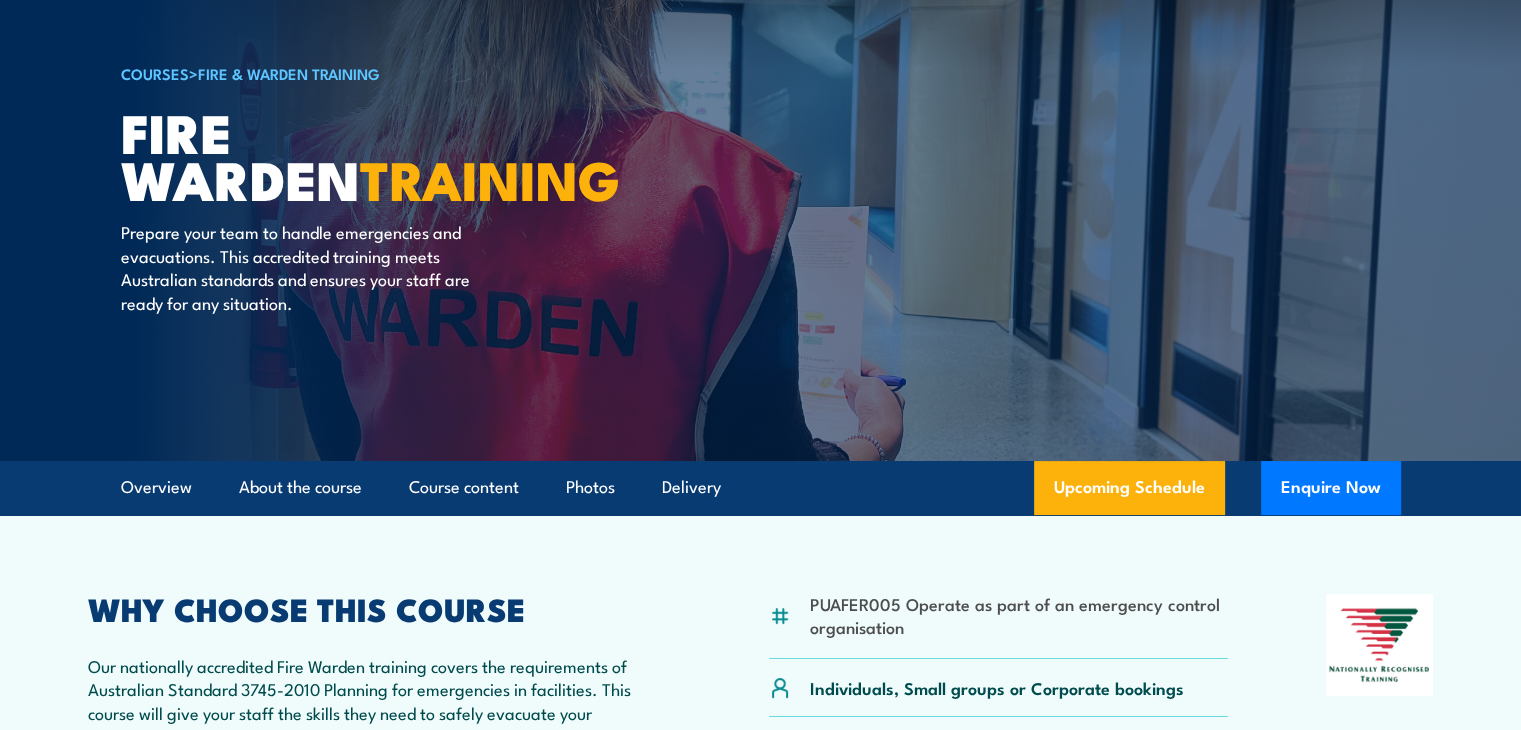 scroll, scrollTop: 0, scrollLeft: 0, axis: both 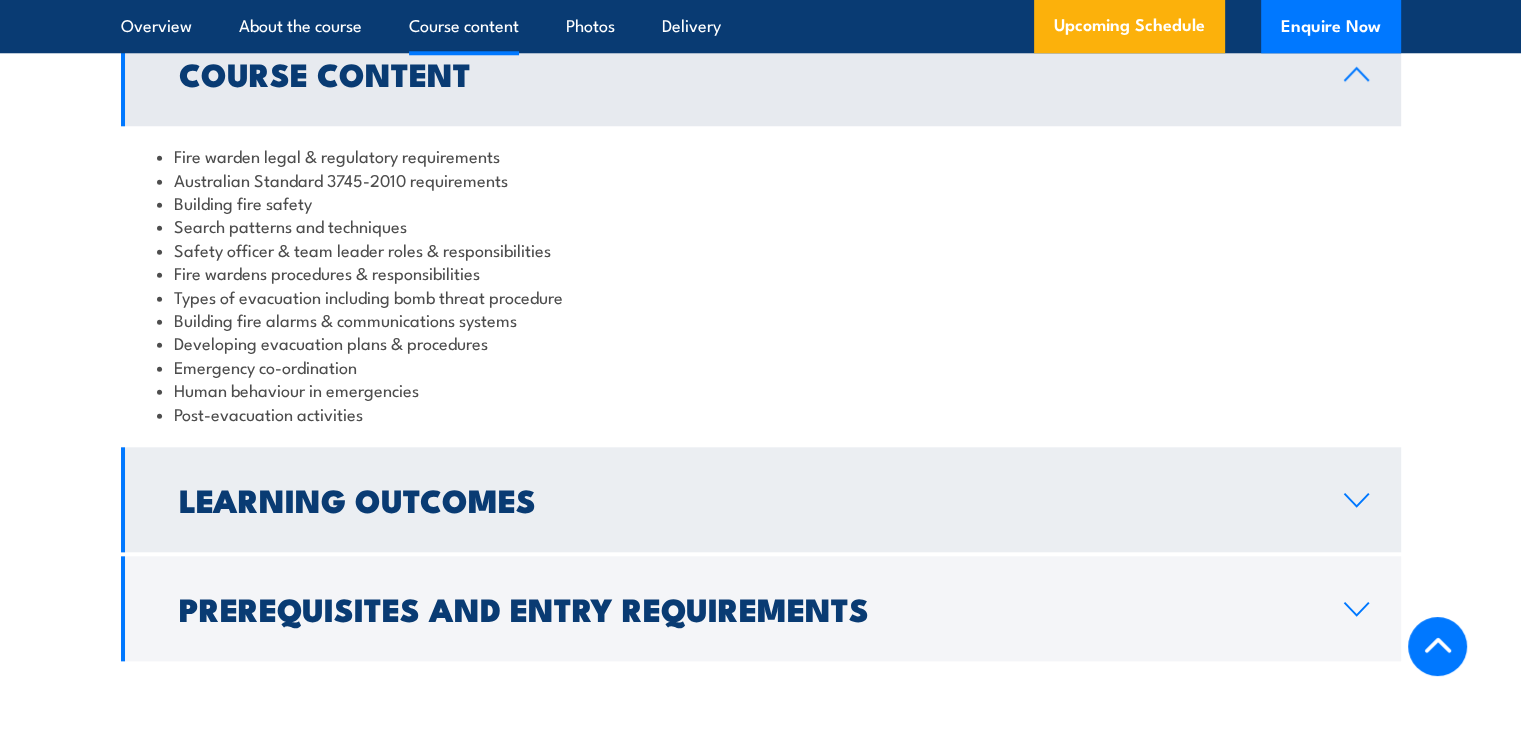 click on "Learning Outcomes" at bounding box center (761, 499) 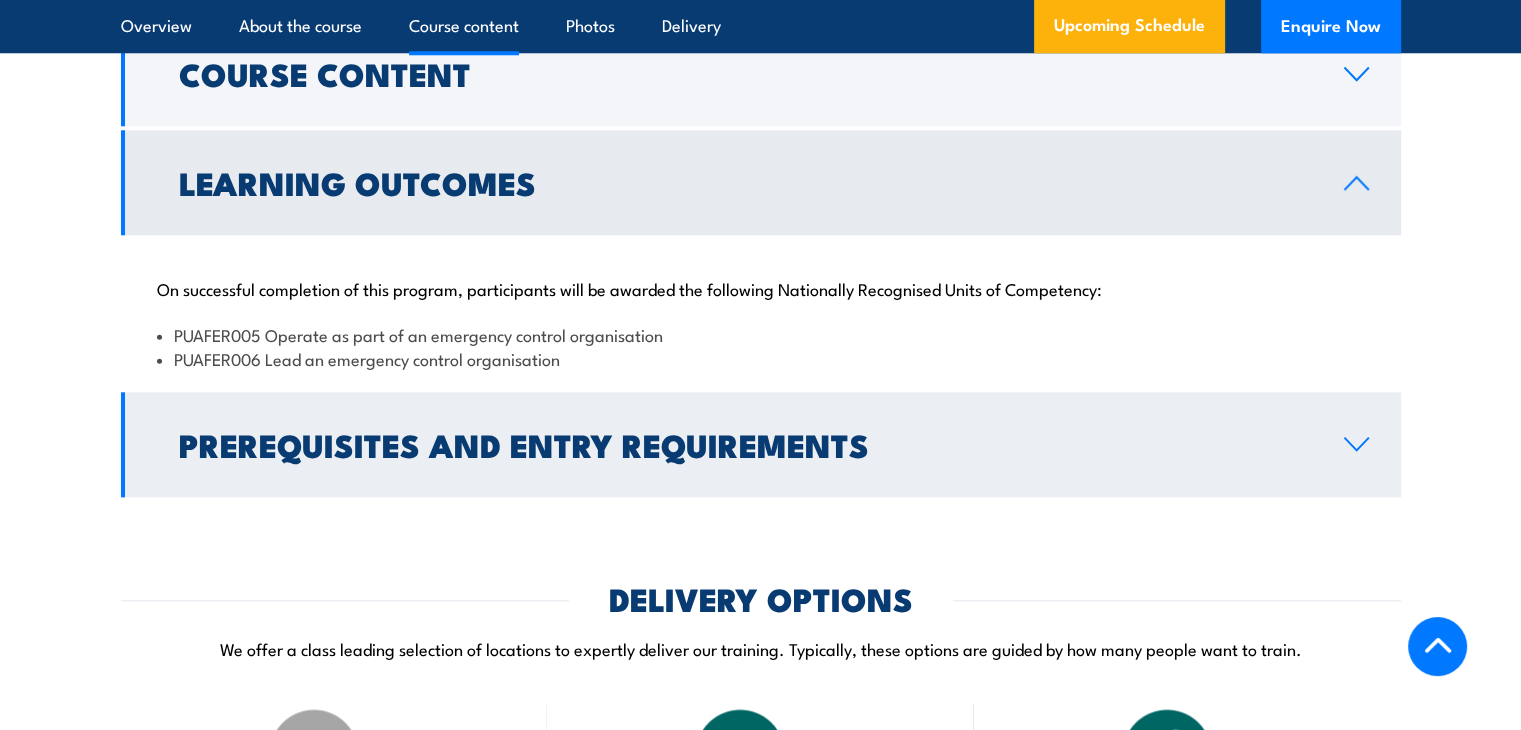 click on "Prerequisites and Entry Requirements" at bounding box center (745, 444) 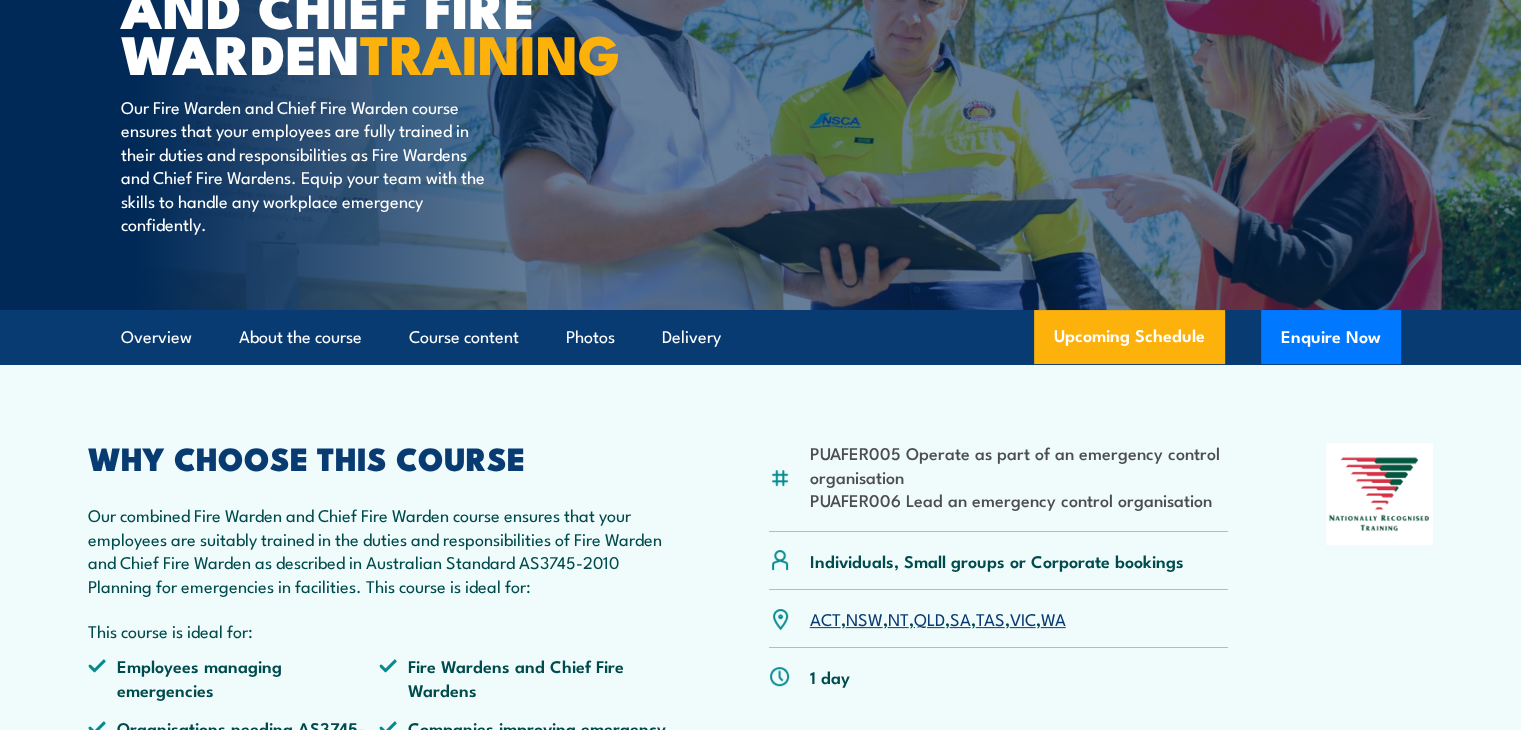 scroll, scrollTop: 0, scrollLeft: 0, axis: both 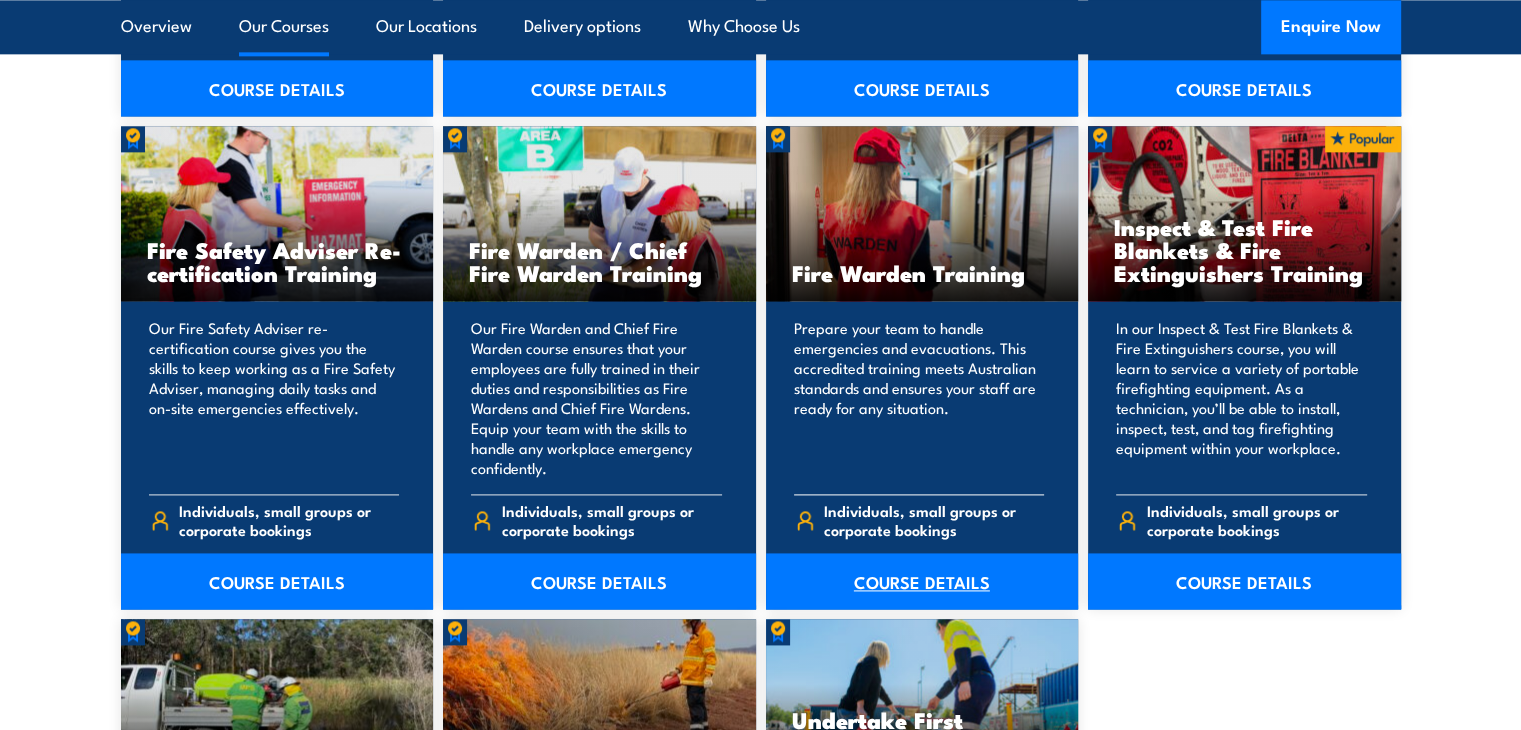 click on "COURSE DETAILS" at bounding box center (922, 581) 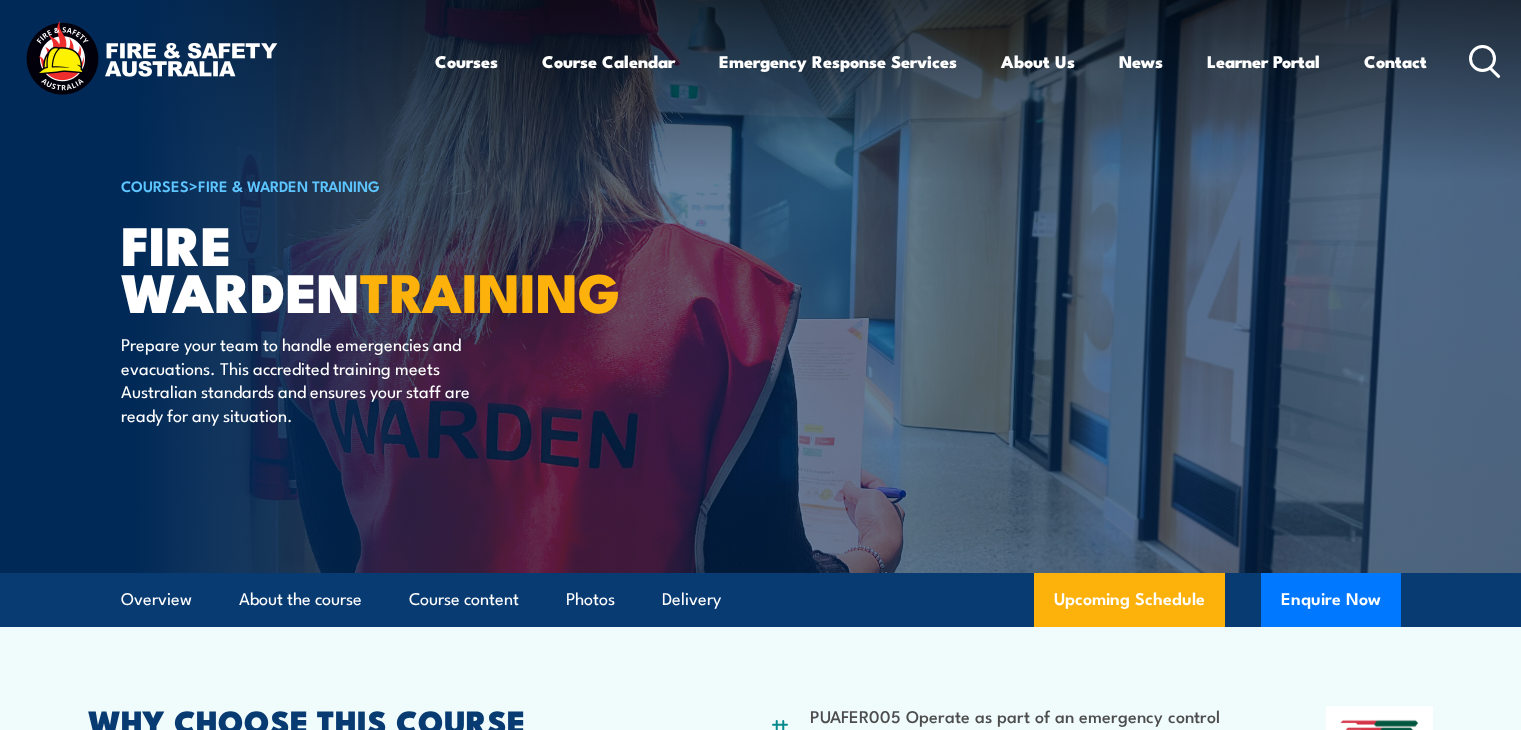 scroll, scrollTop: 500, scrollLeft: 0, axis: vertical 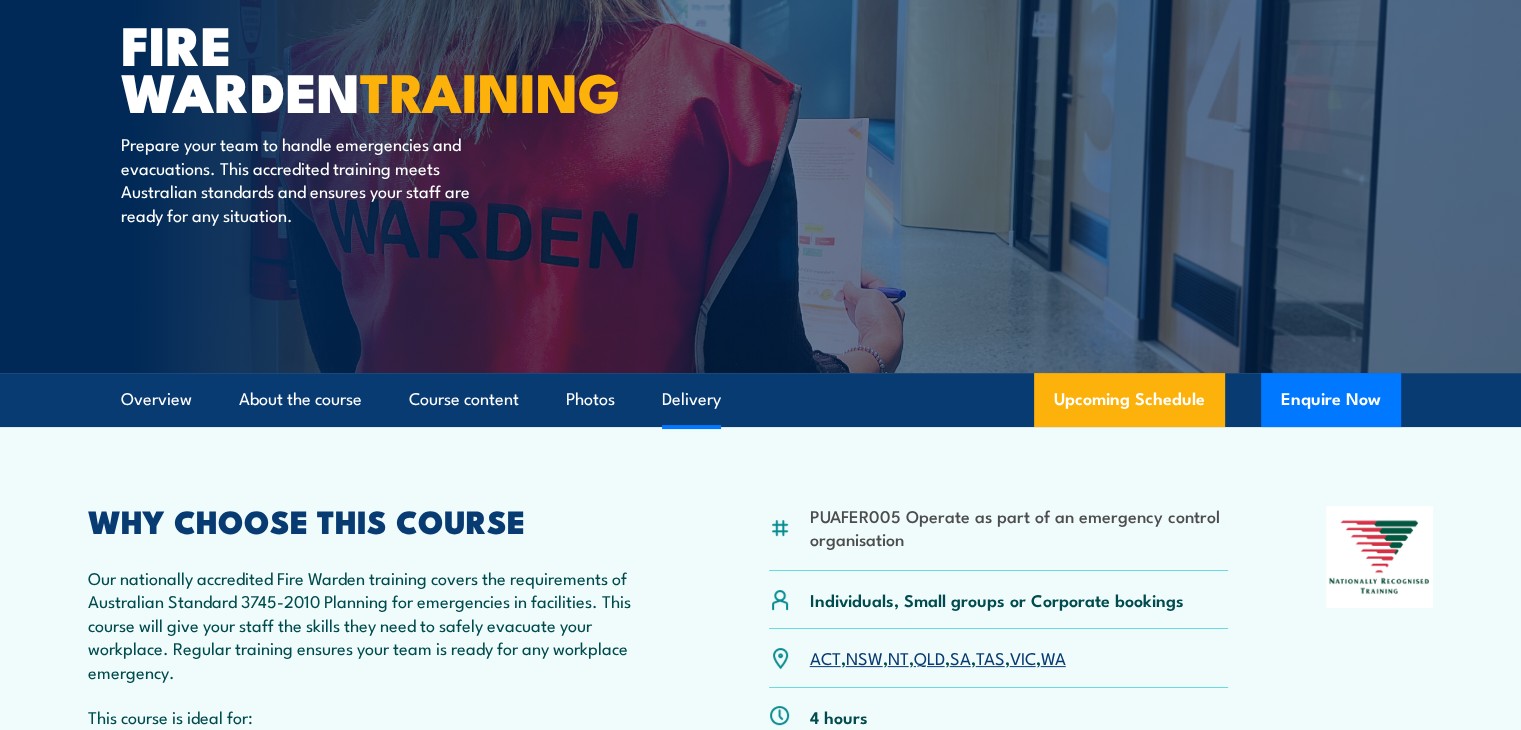 click on "Delivery" at bounding box center [691, 399] 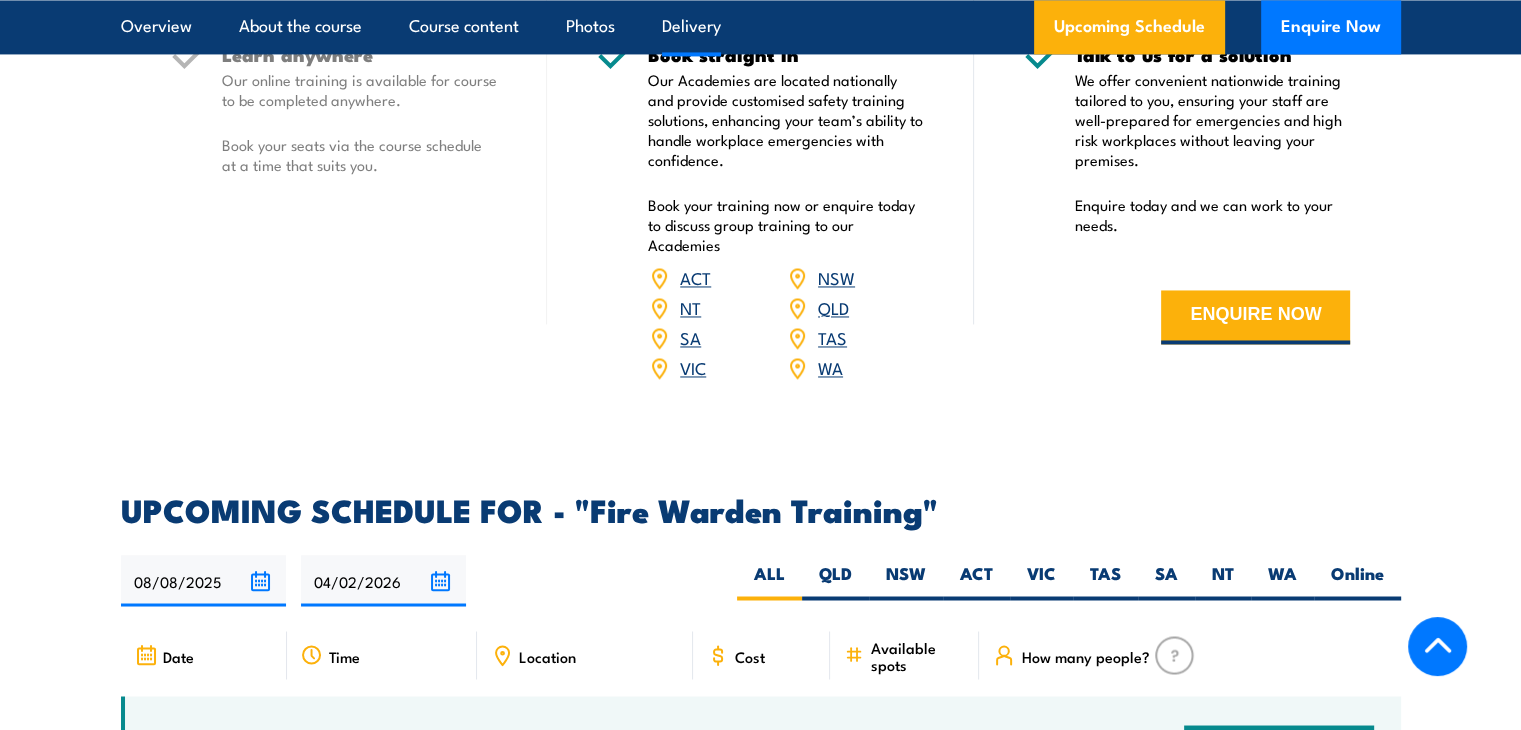 scroll, scrollTop: 2924, scrollLeft: 0, axis: vertical 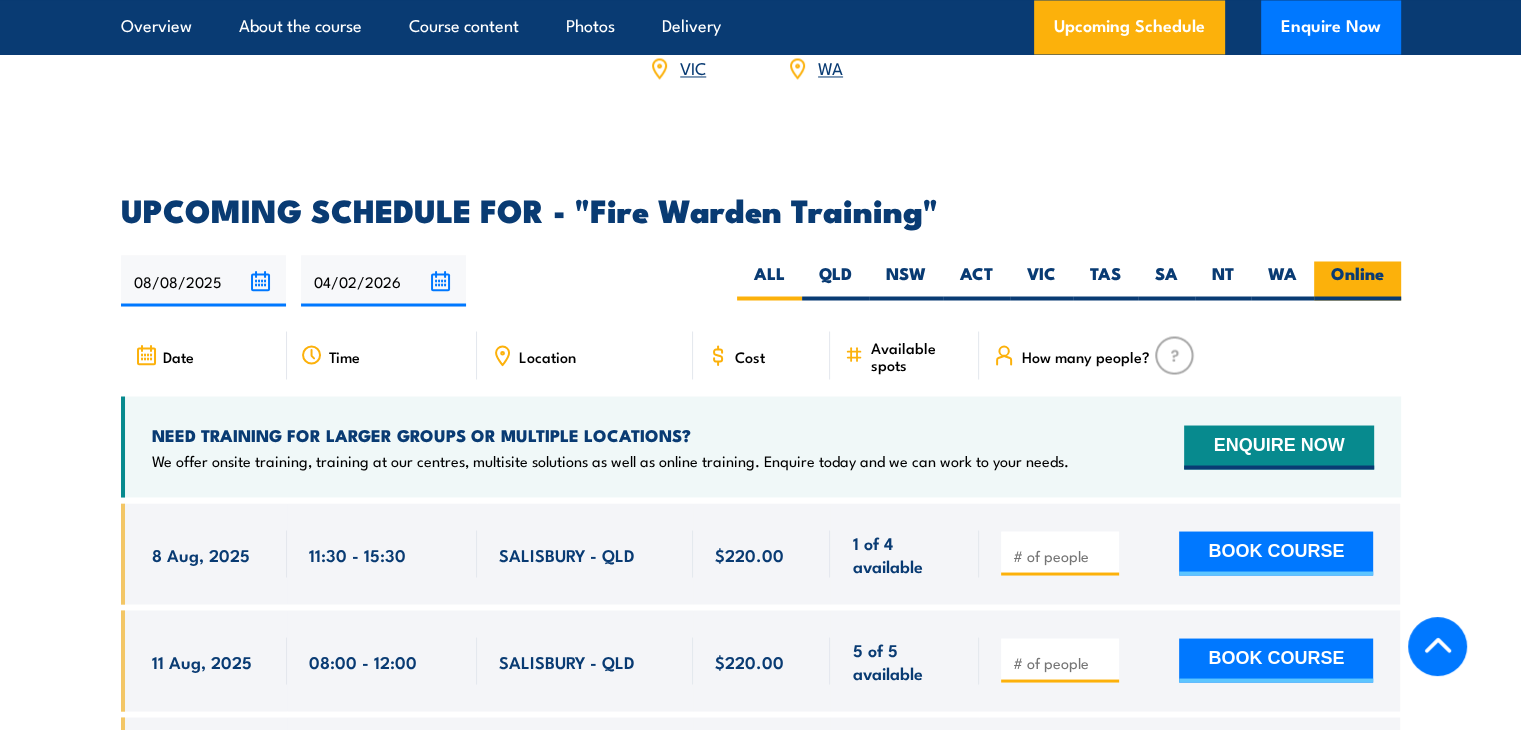 click on "Online" at bounding box center [1357, 280] 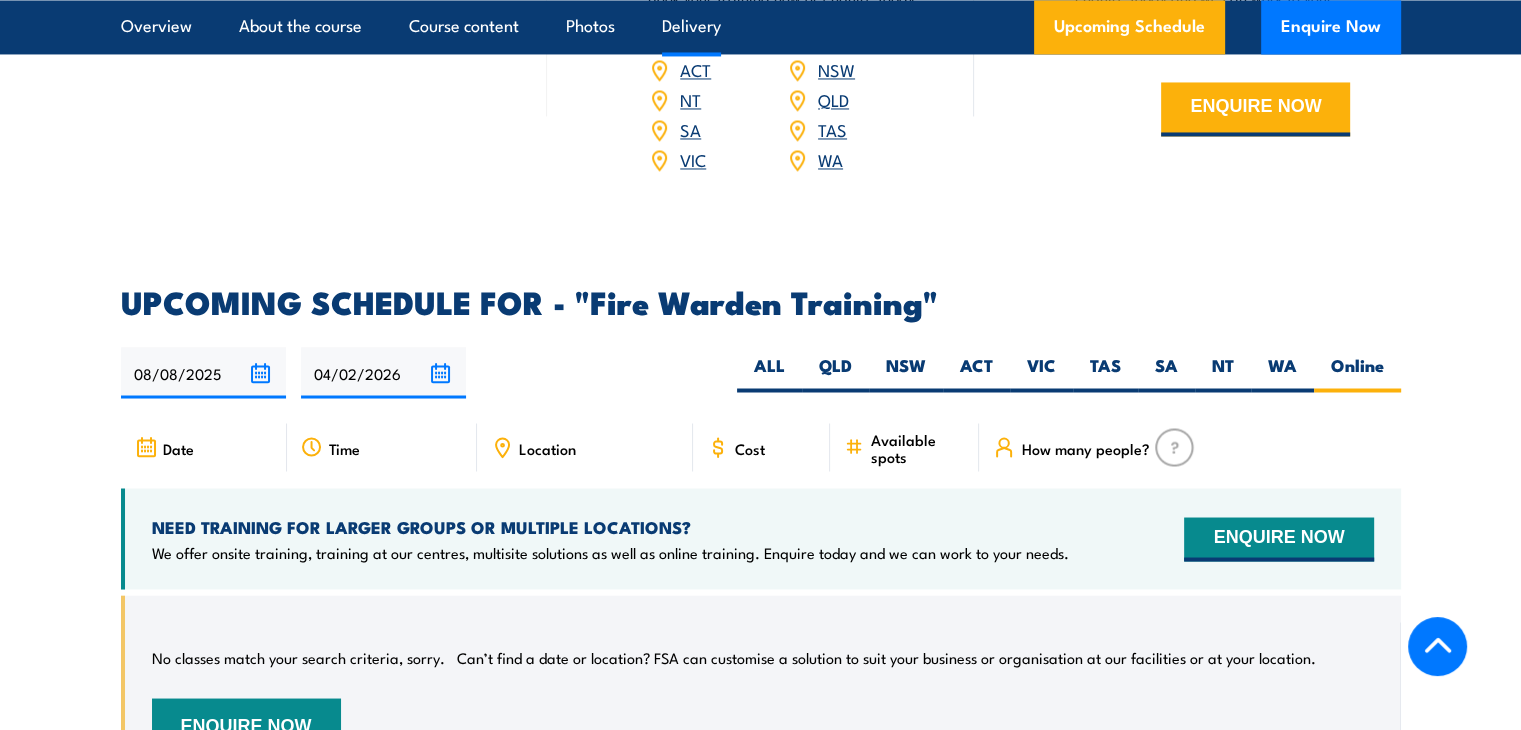 scroll, scrollTop: 0, scrollLeft: 0, axis: both 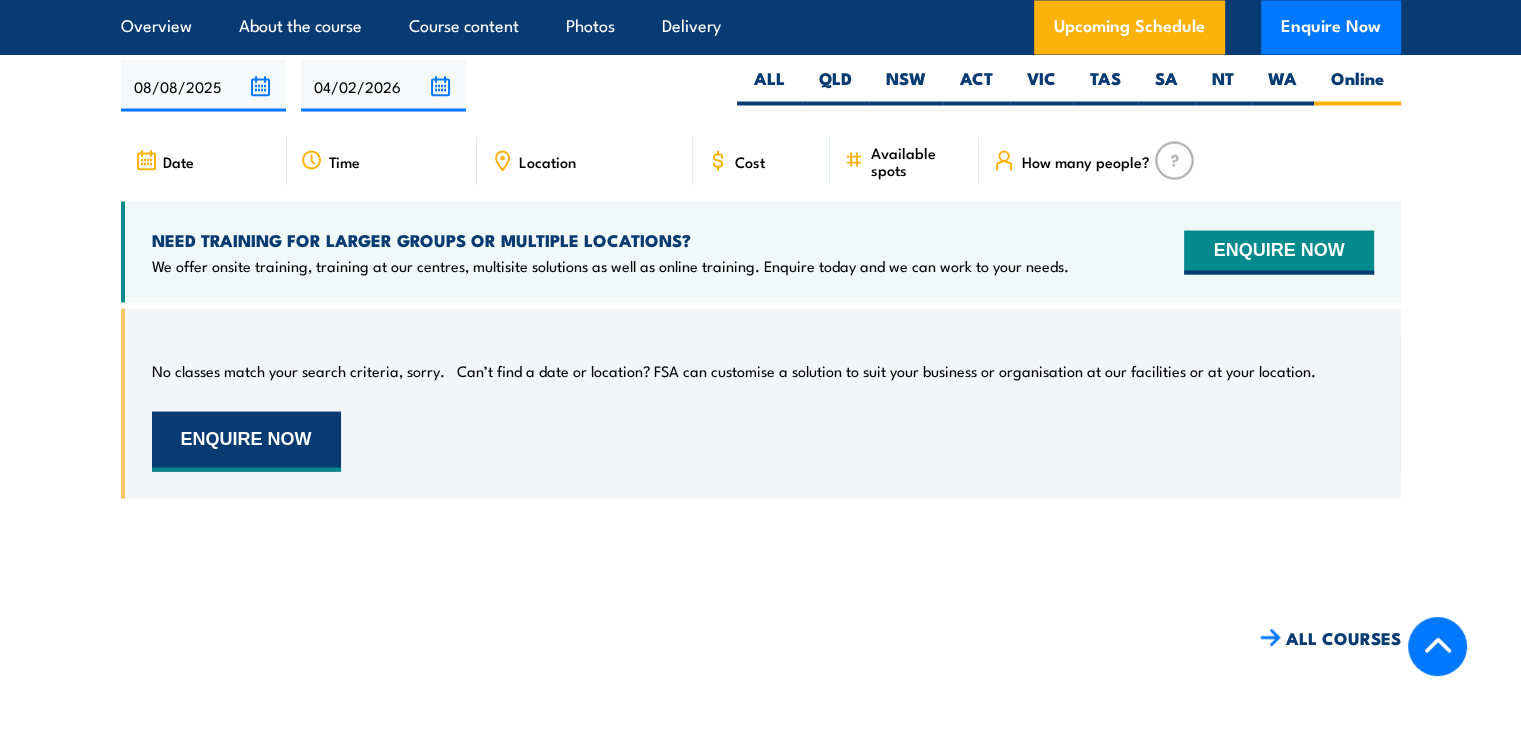 click on "ENQUIRE NOW" at bounding box center (246, 441) 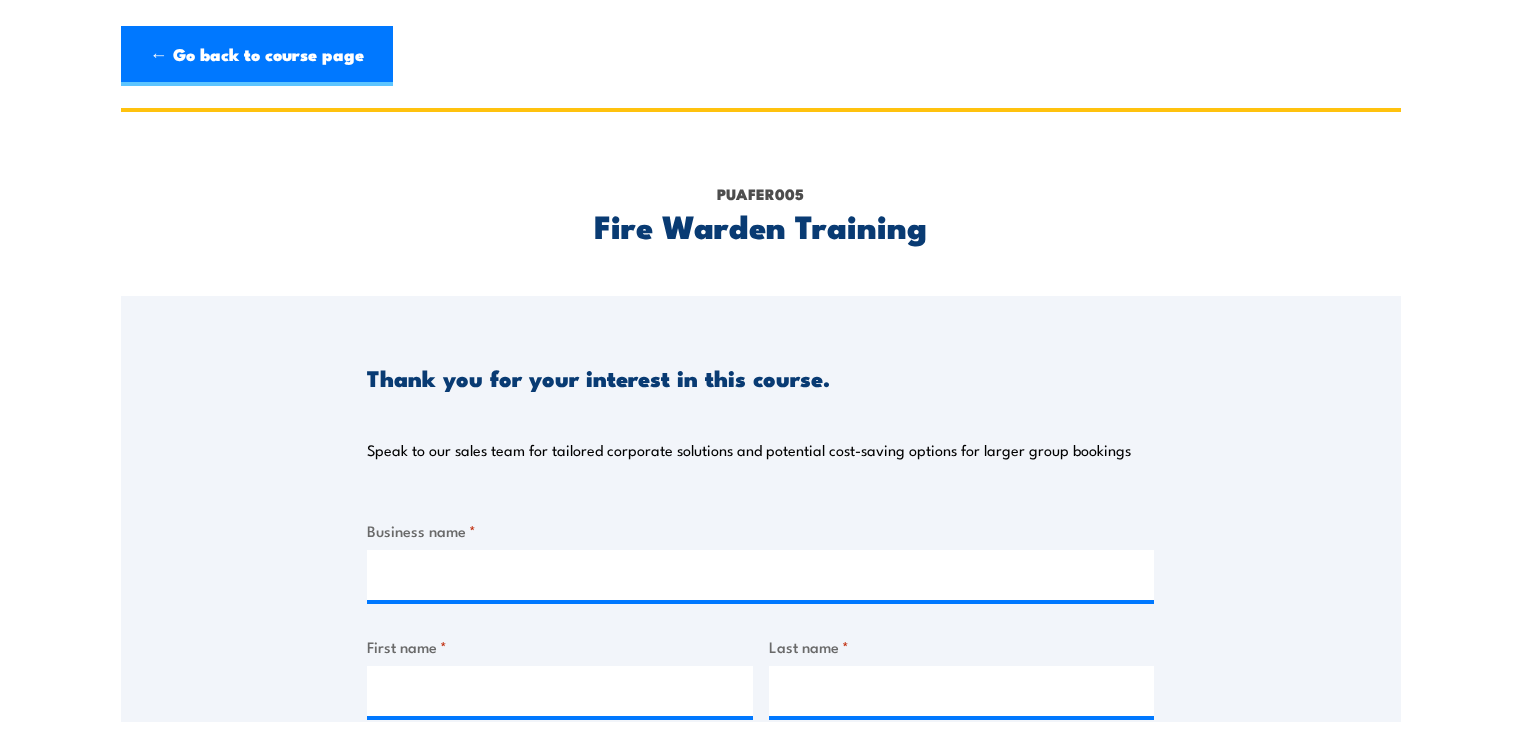 scroll, scrollTop: 0, scrollLeft: 0, axis: both 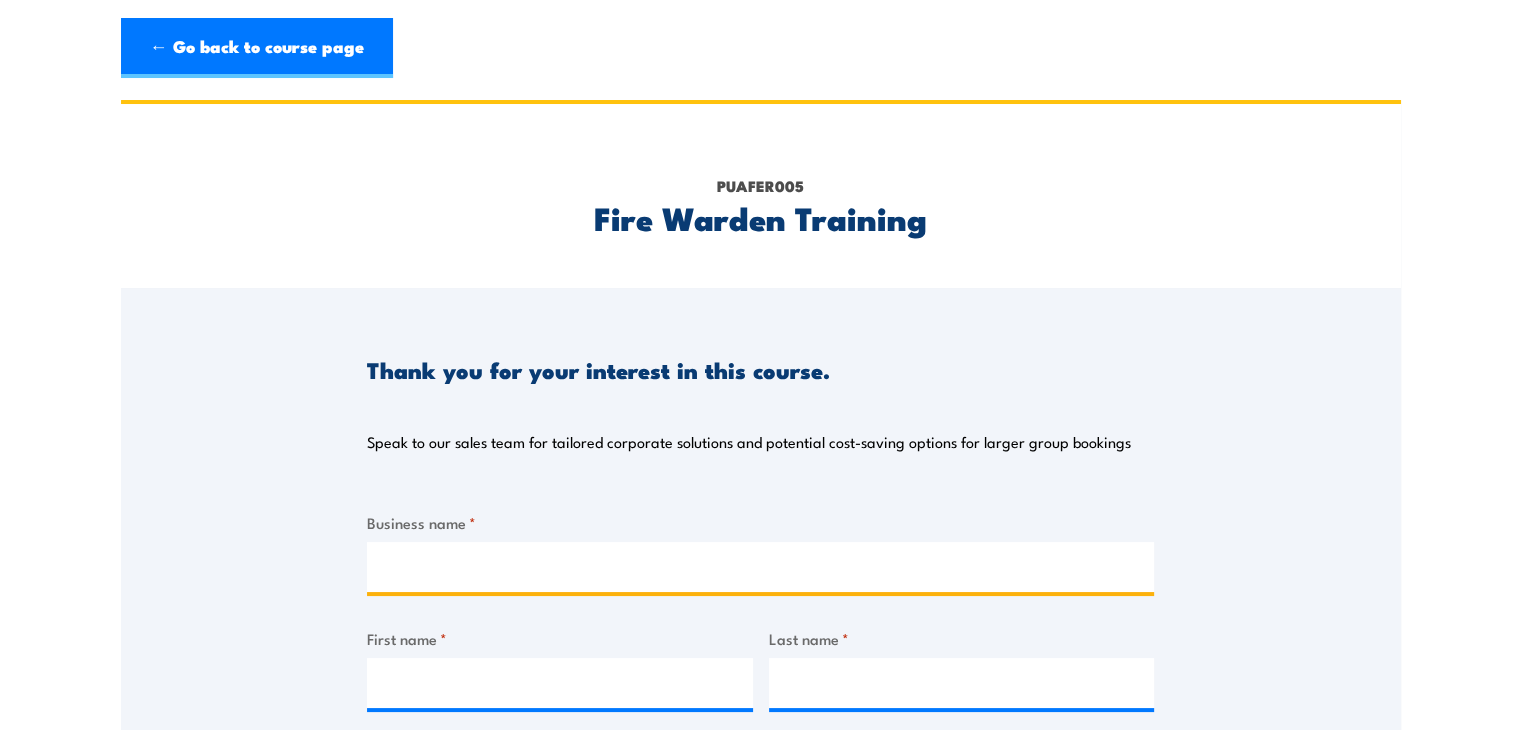 click on "Business name *" at bounding box center [760, 567] 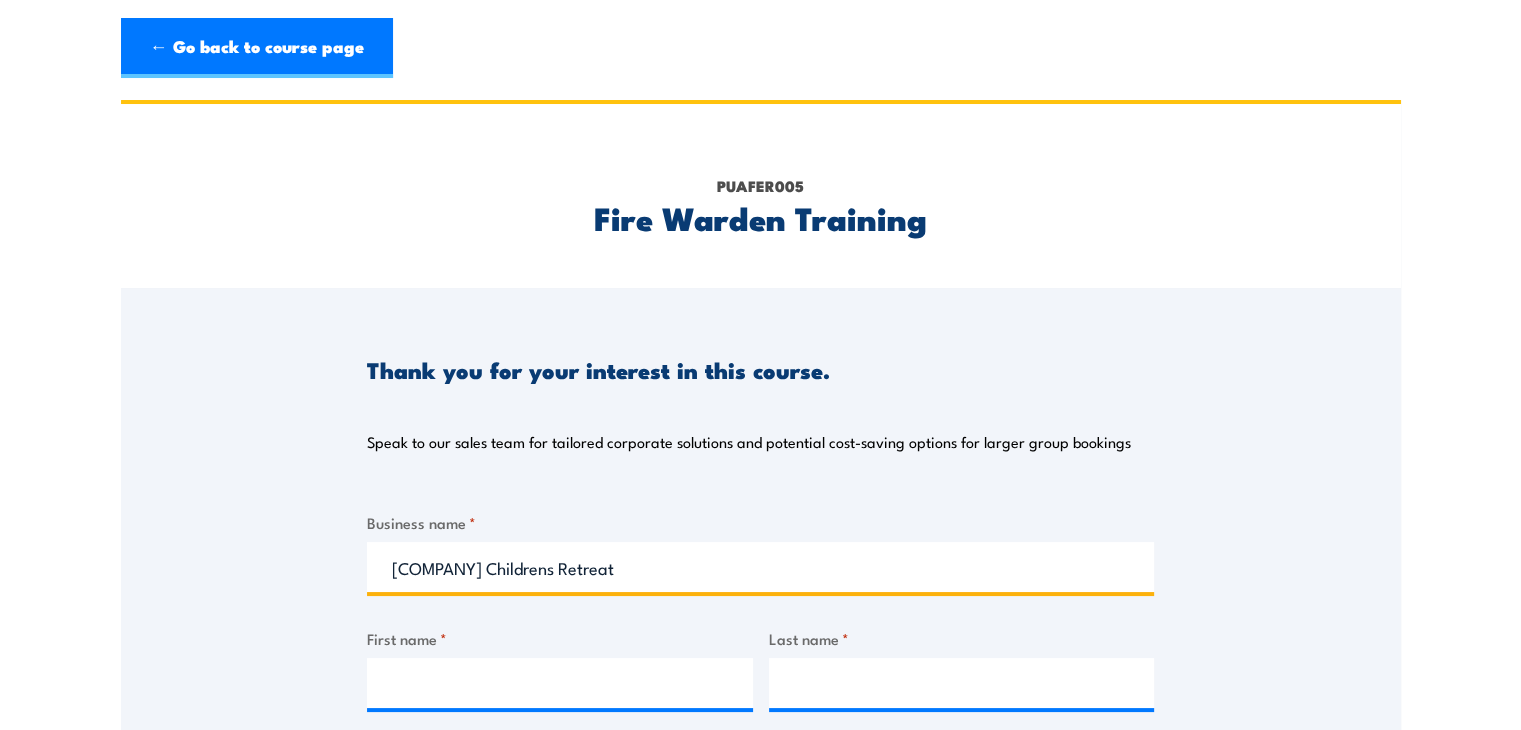 type on "[COMPANY] Childrens Retreat" 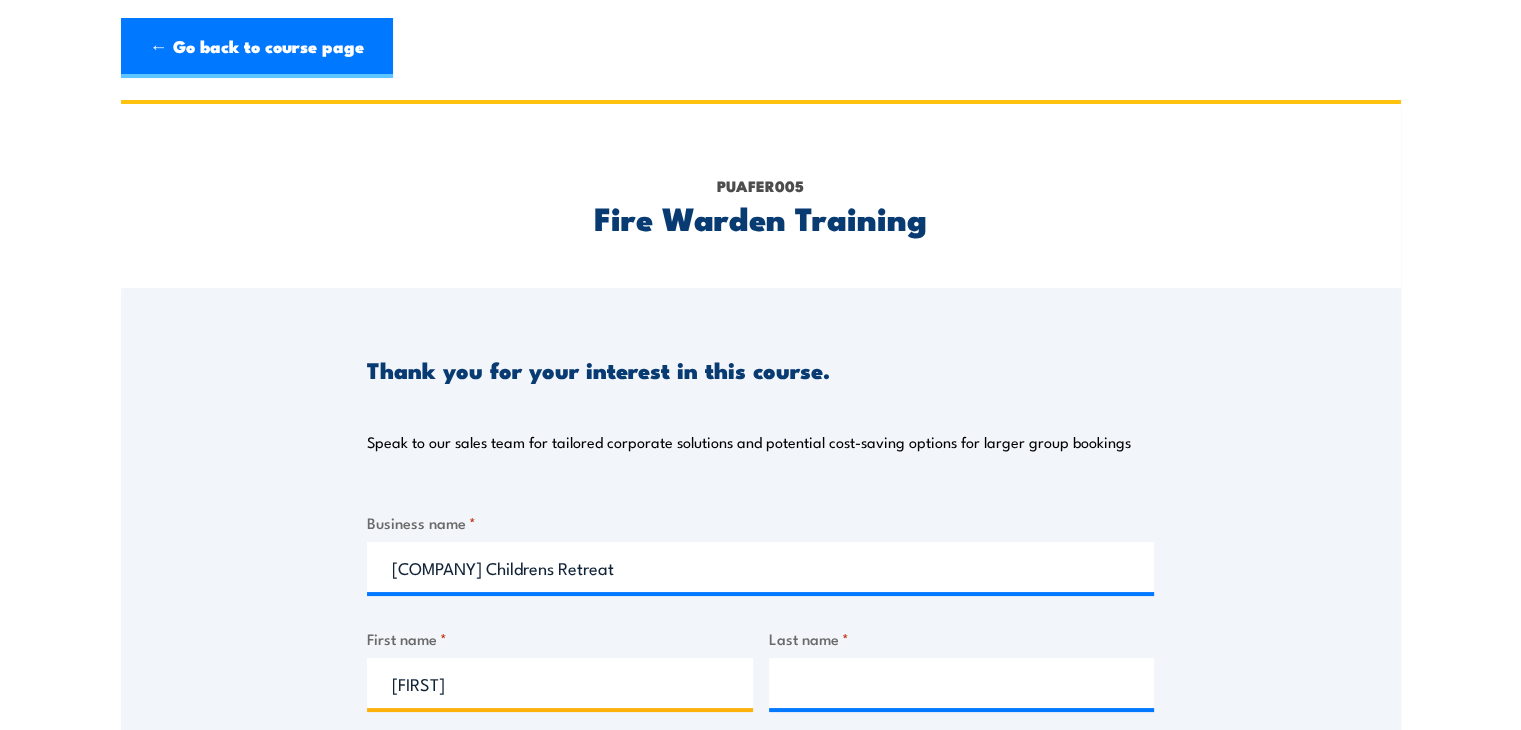 type on "[FIRST]" 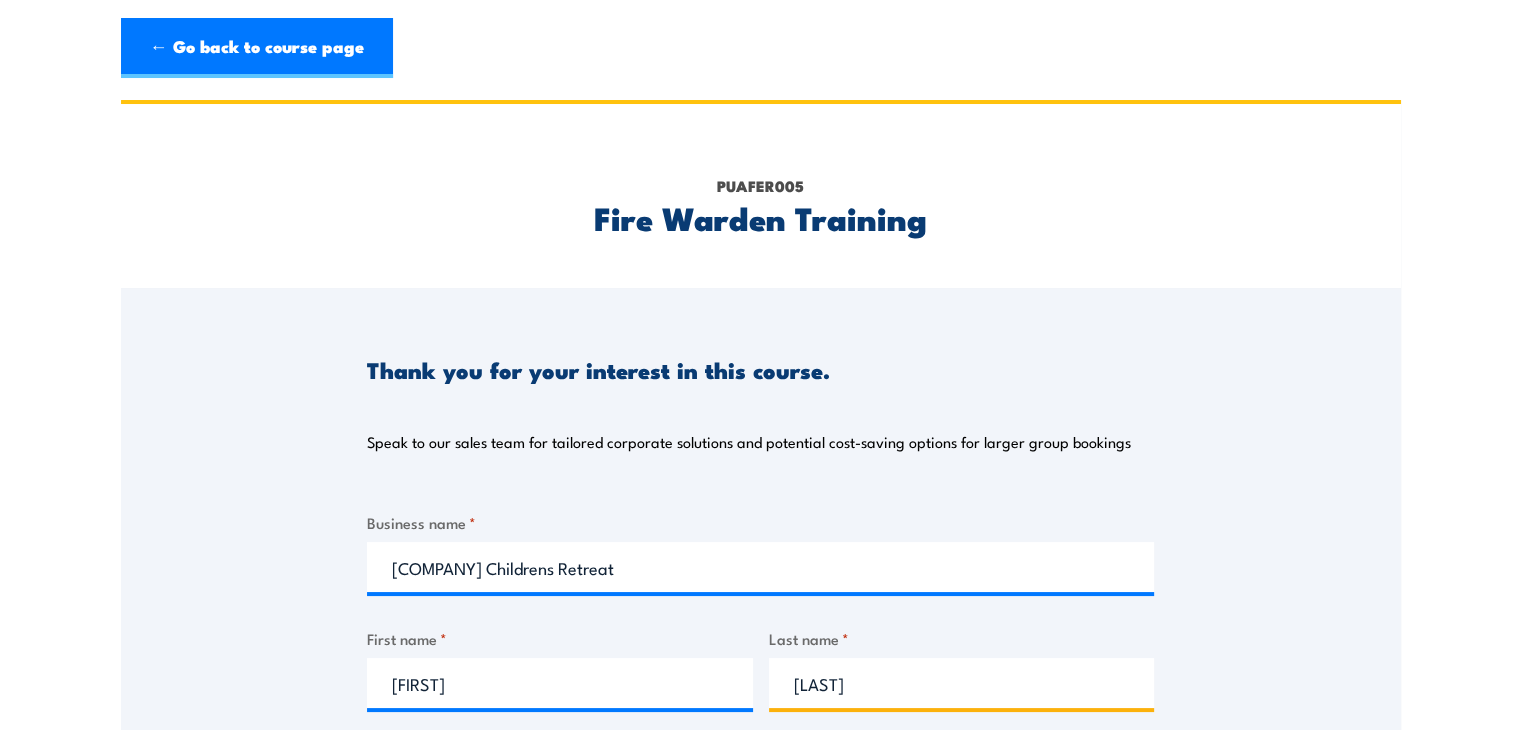 type on "[LAST]" 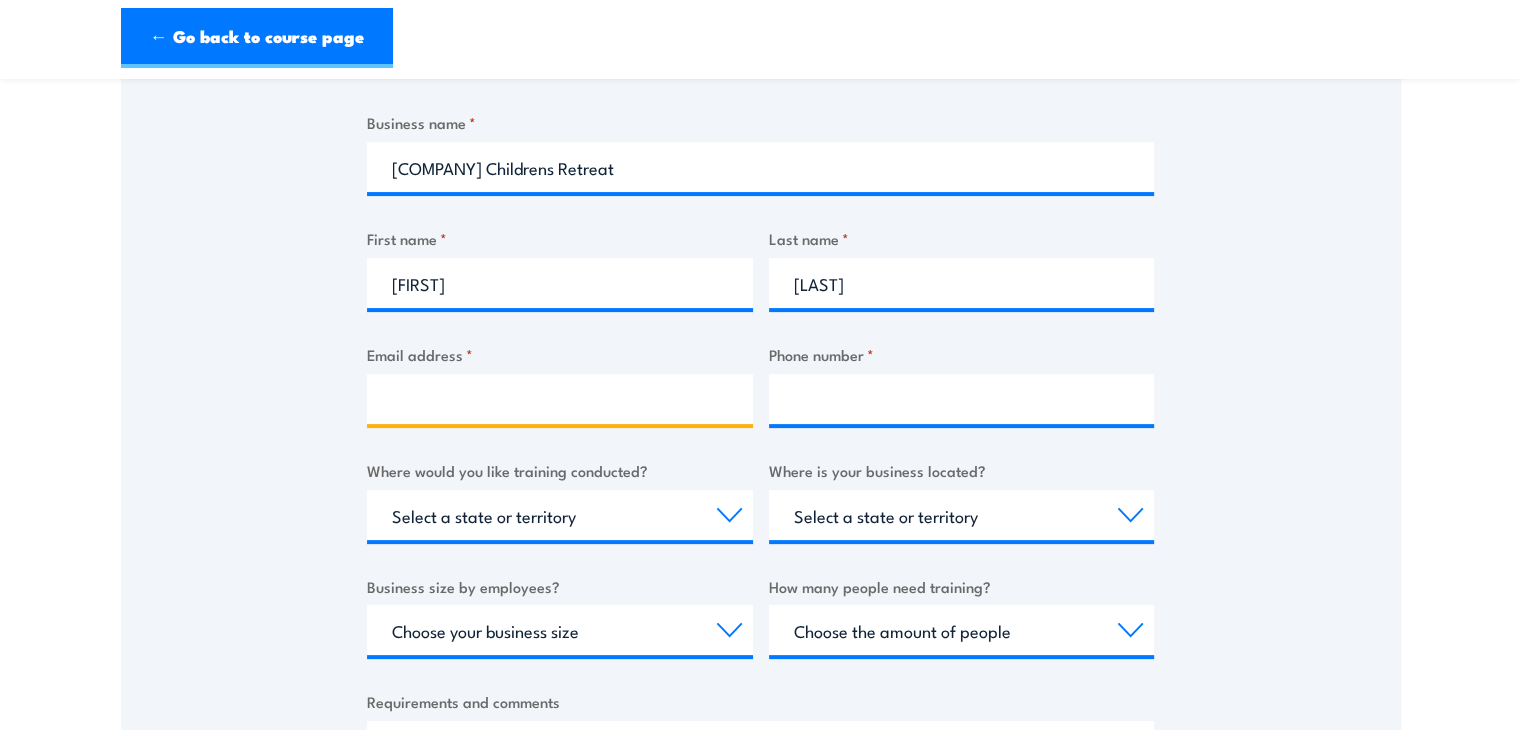 scroll, scrollTop: 433, scrollLeft: 0, axis: vertical 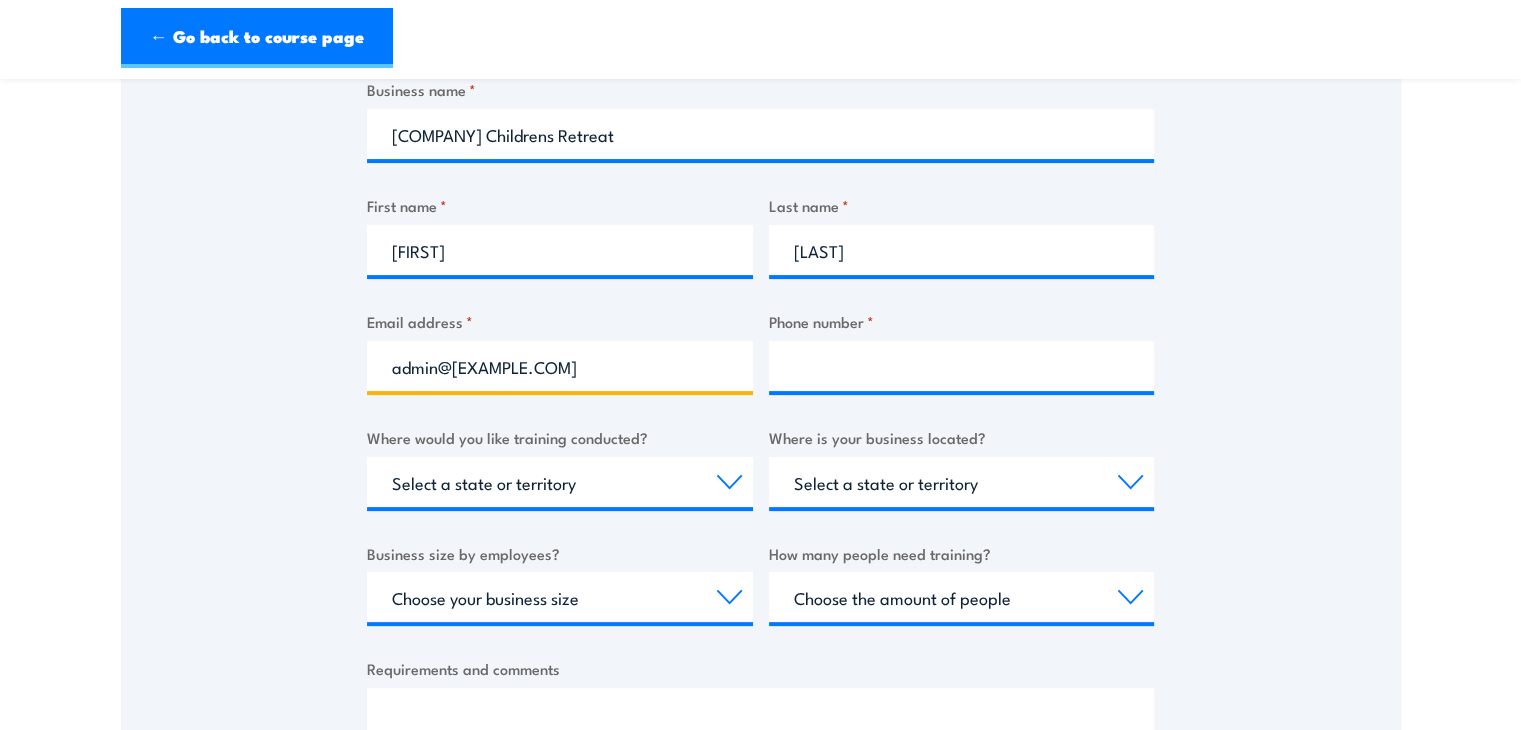 type on "admin@[EXAMPLE.COM]" 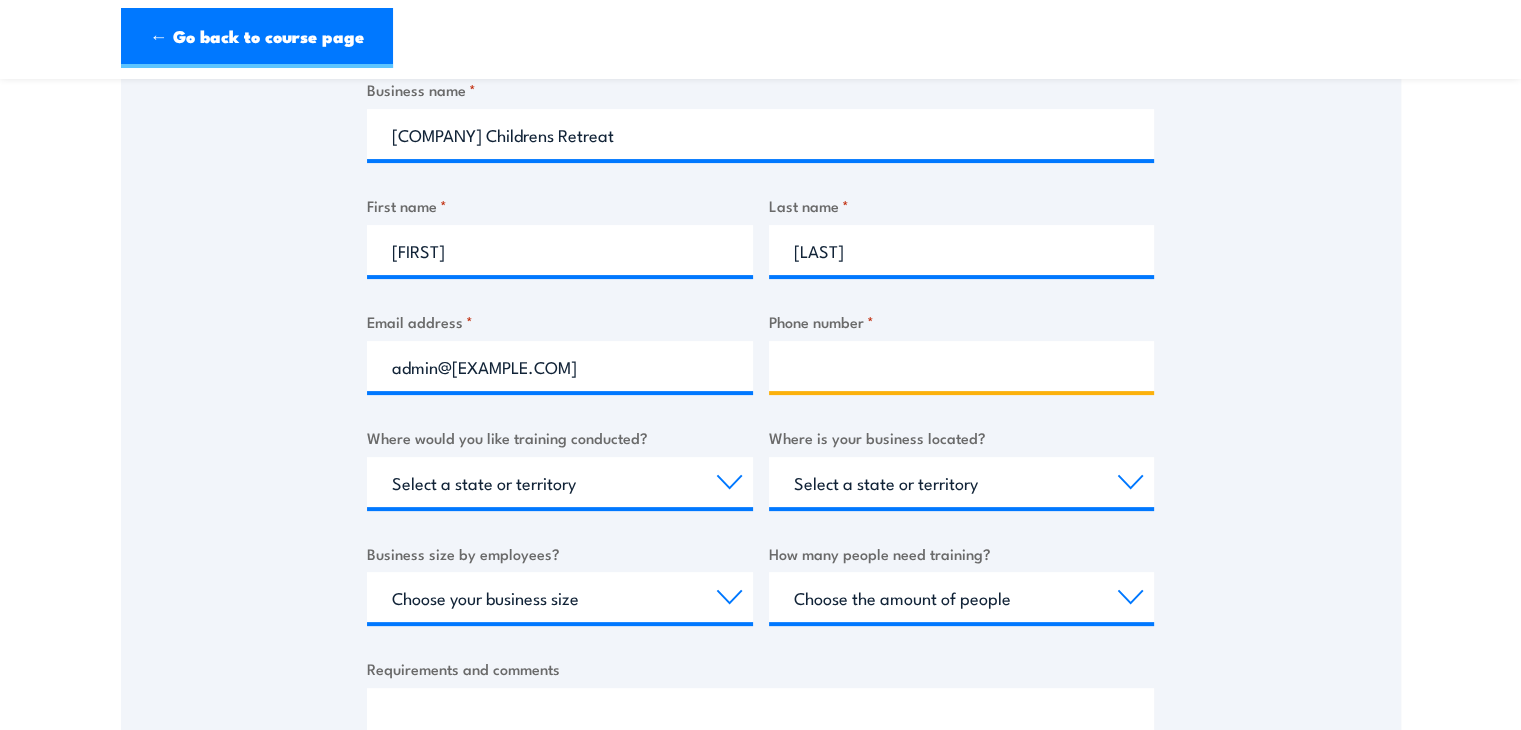 scroll, scrollTop: 0, scrollLeft: 0, axis: both 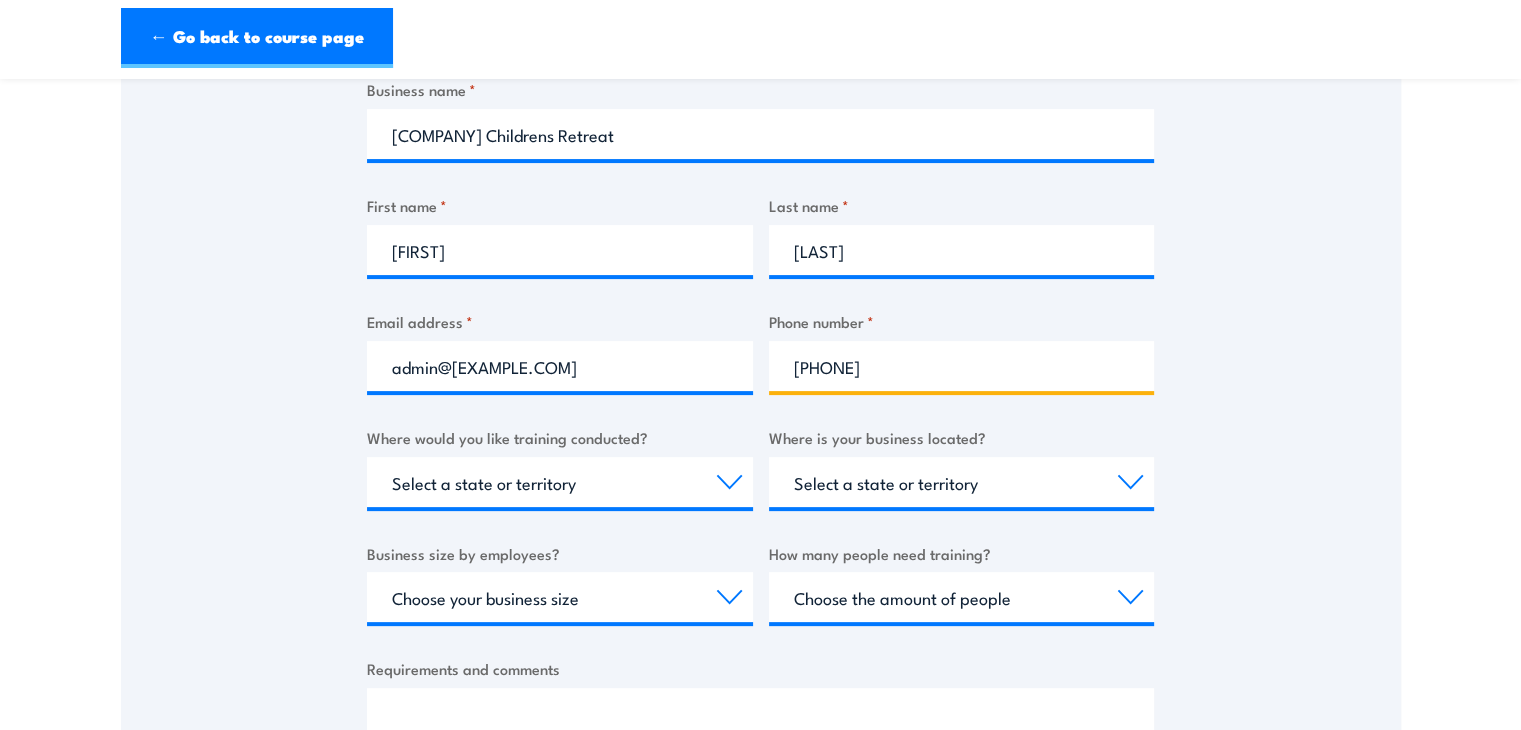 type on "[PHONE]" 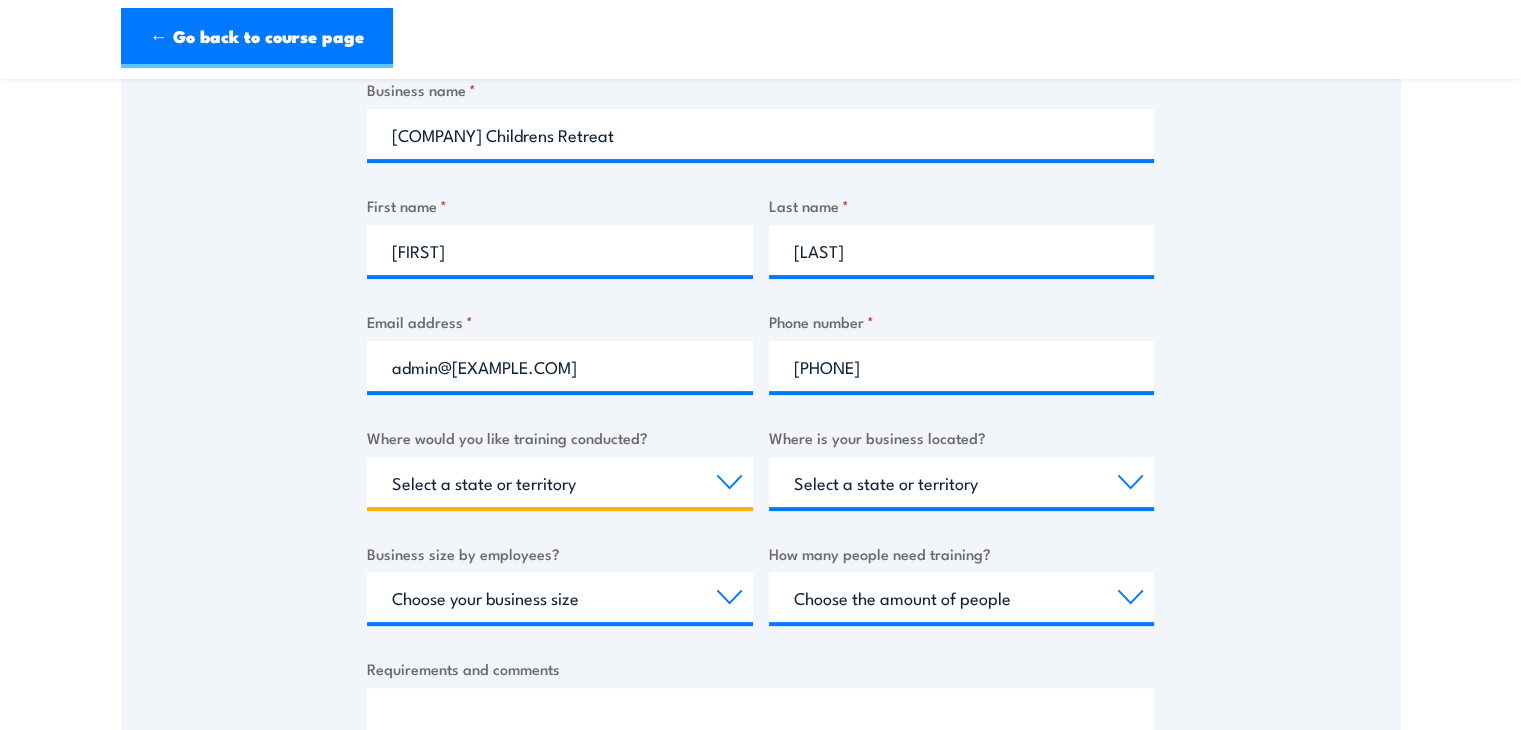 click on "Select a state or territory Nationally - multiple locations QLD NSW VIC SA ACT WA TAS NT" at bounding box center [560, 482] 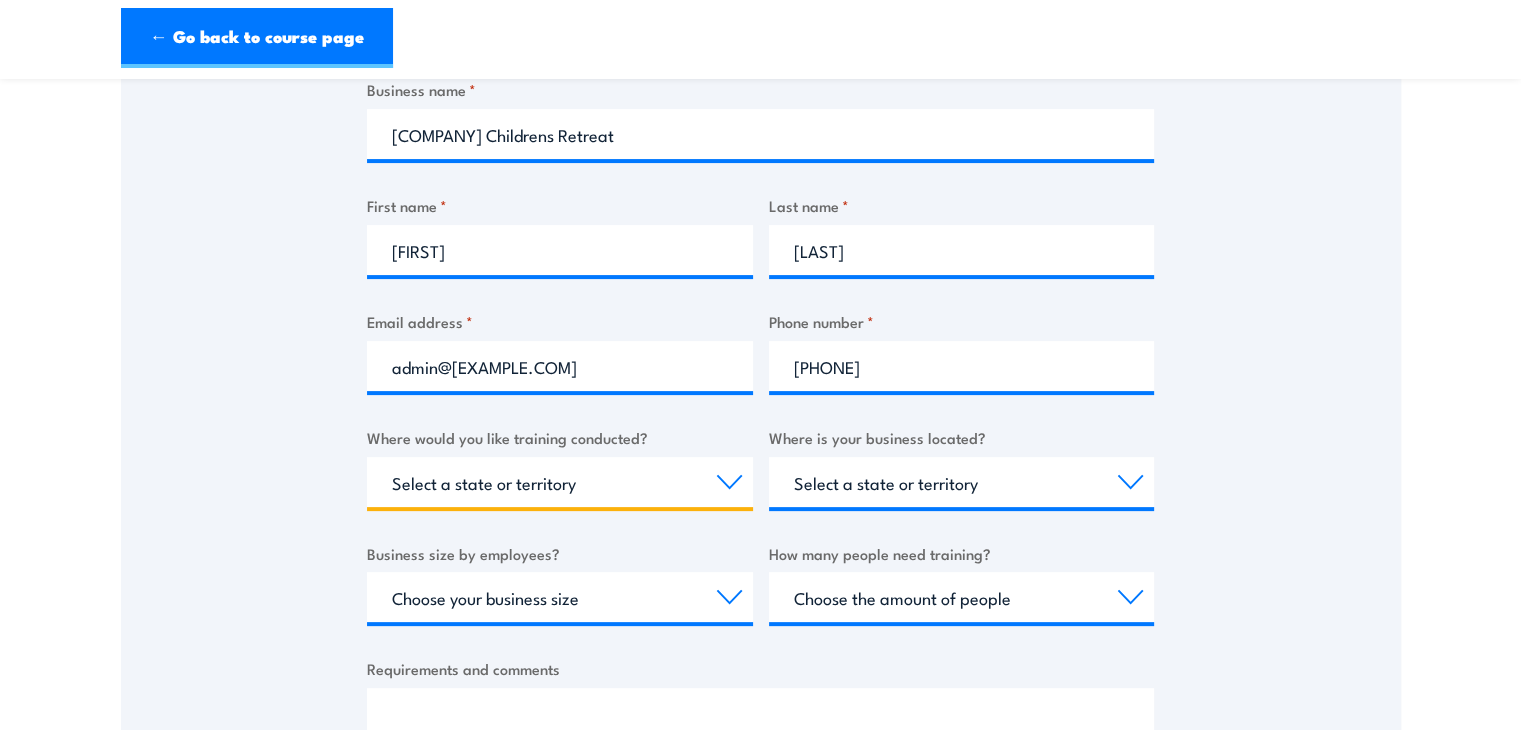 select on "VIC" 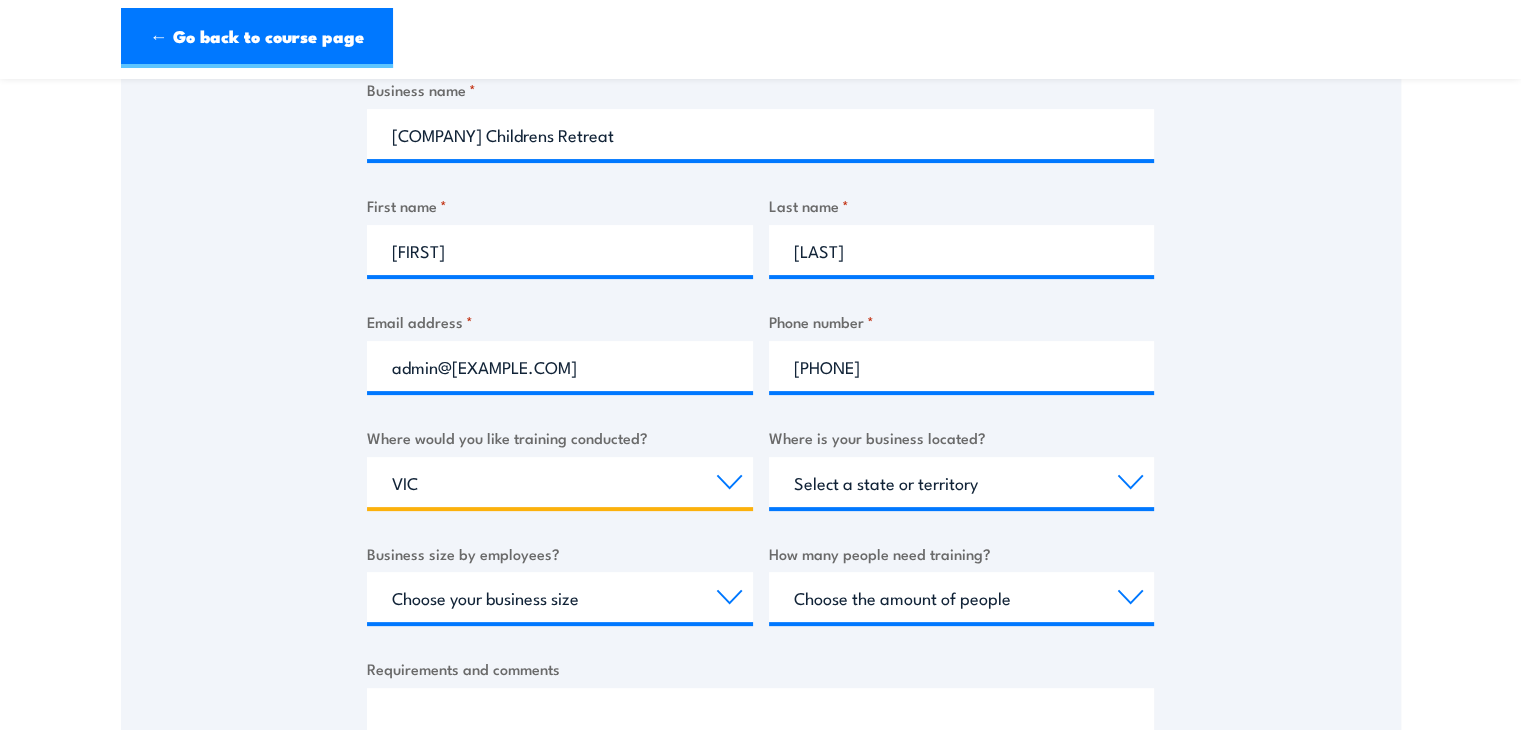 click on "Select a state or territory Nationally - multiple locations QLD NSW VIC SA ACT WA TAS NT" at bounding box center [560, 482] 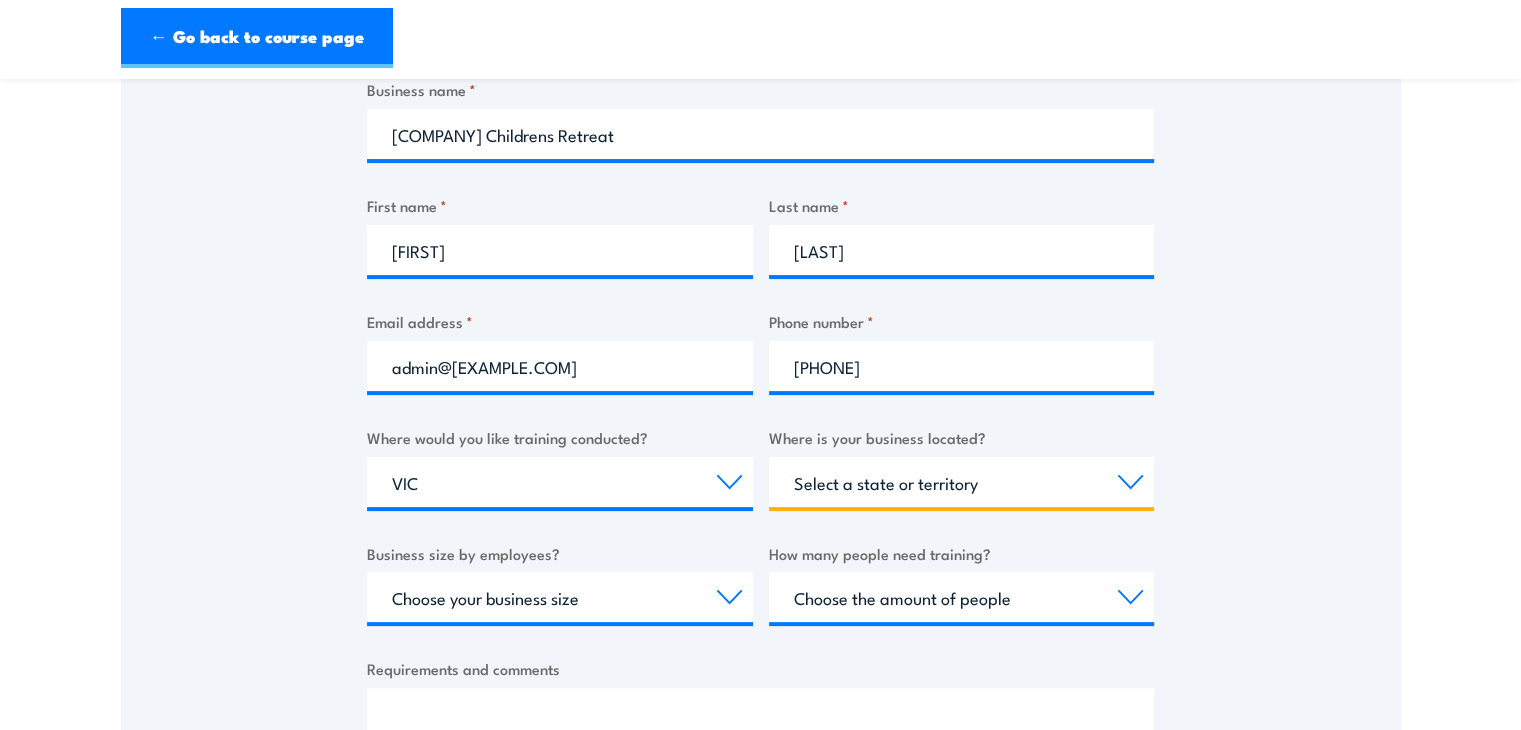 click on "Select a state or territory QLD NSW VIC SA ACT WA TAS NT" at bounding box center [962, 482] 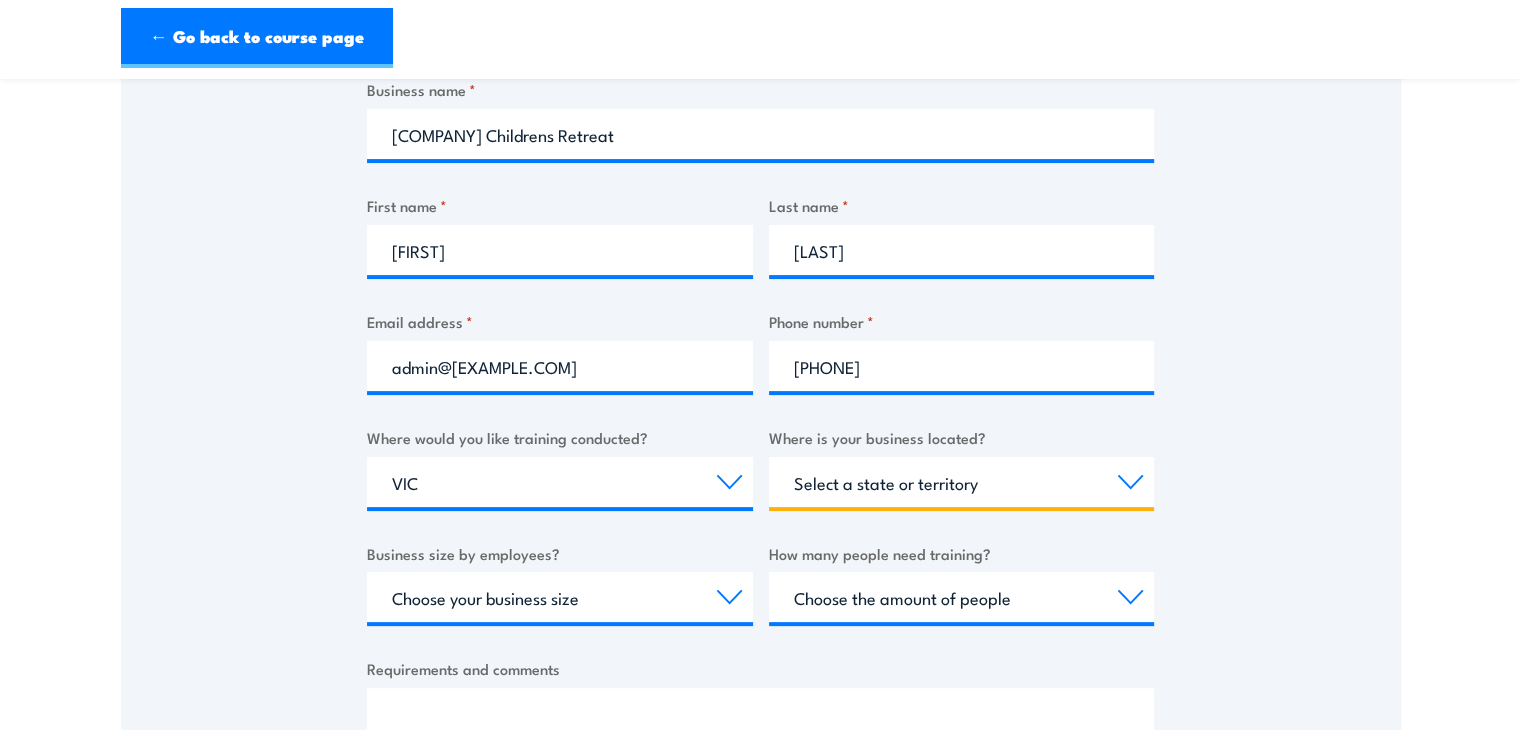 select on "VIC" 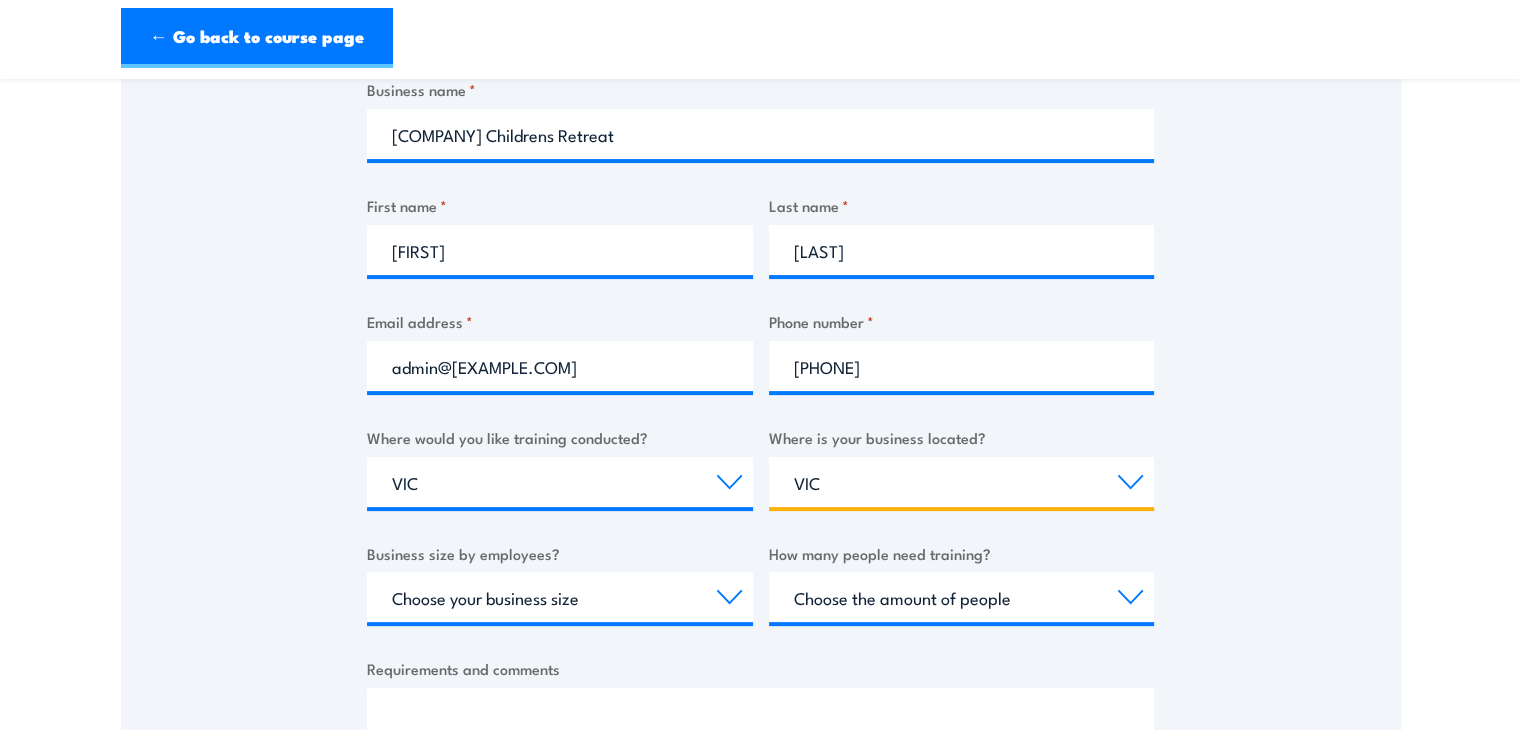click on "Select a state or territory QLD NSW VIC SA ACT WA TAS NT" at bounding box center [962, 482] 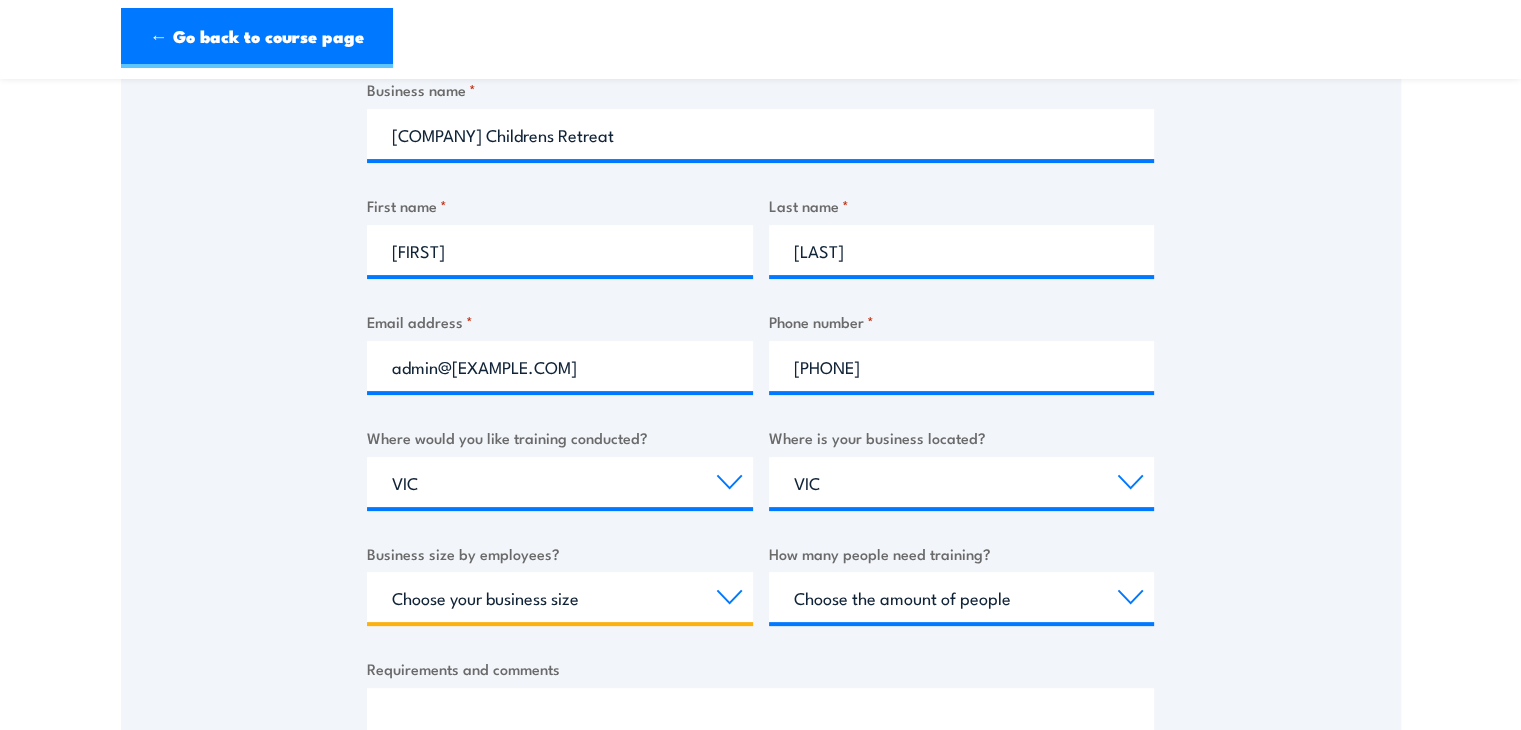 click on "Choose your business size 1 to 19 20 to 199 200+" at bounding box center (560, 597) 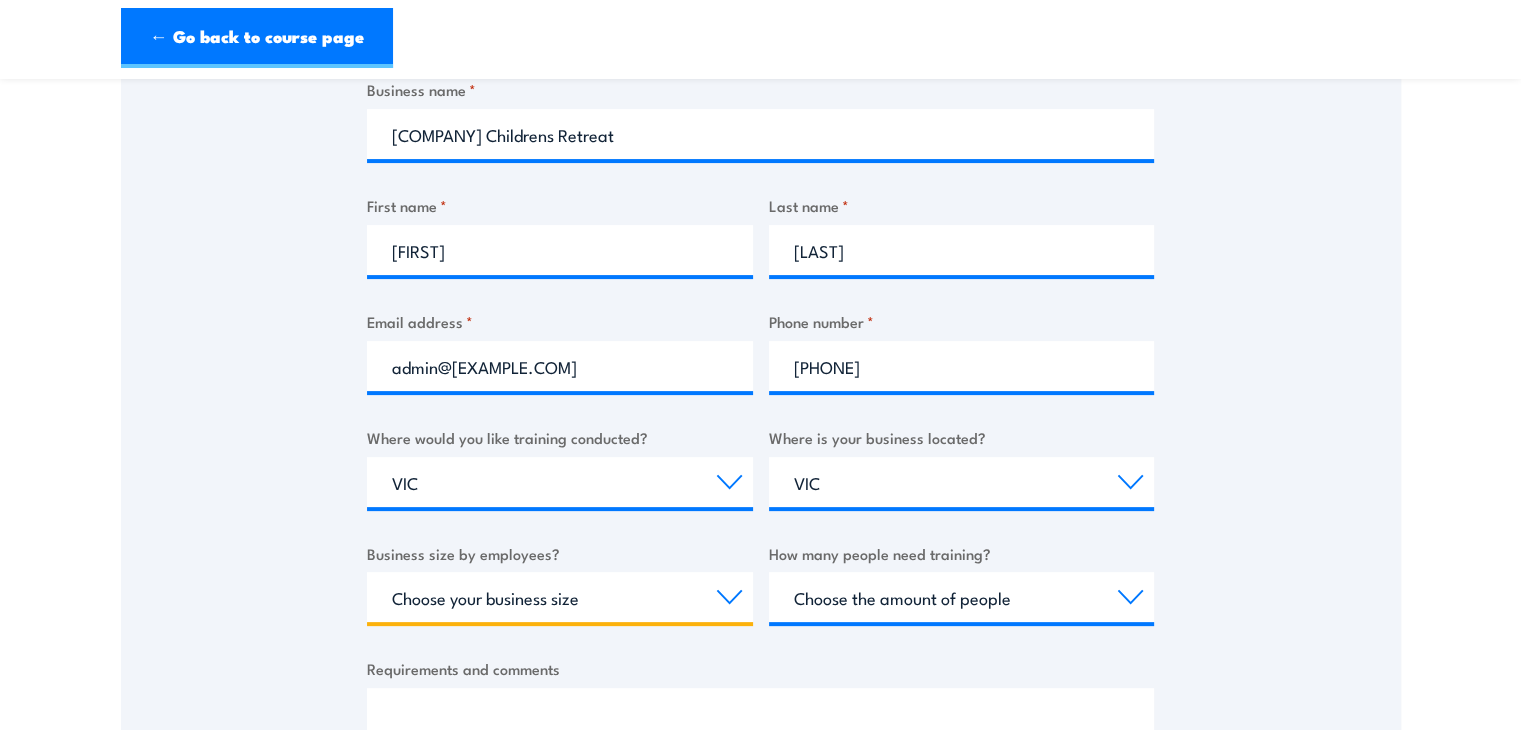 select on "20 to 199" 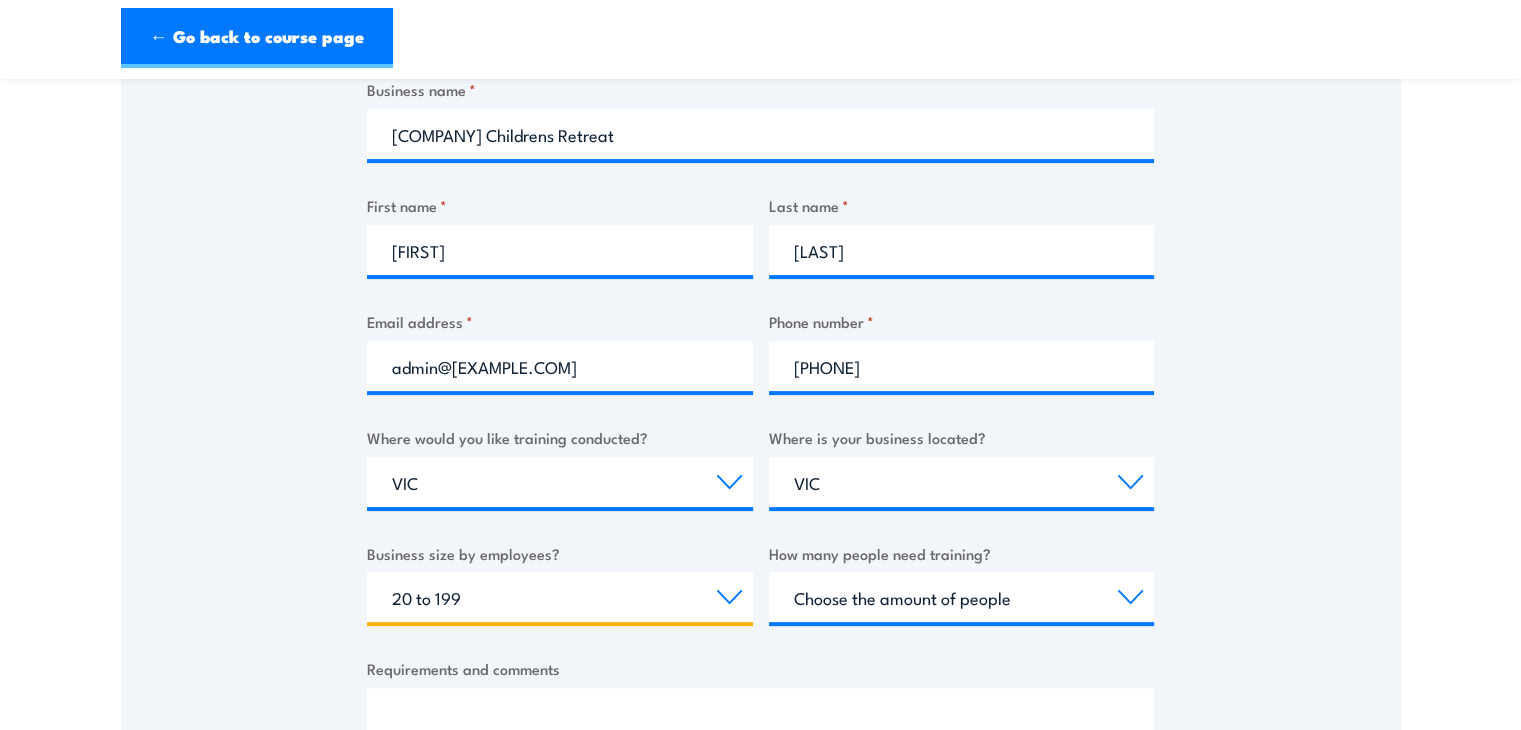 click on "Choose your business size 1 to 19 20 to 199 200+" at bounding box center (560, 597) 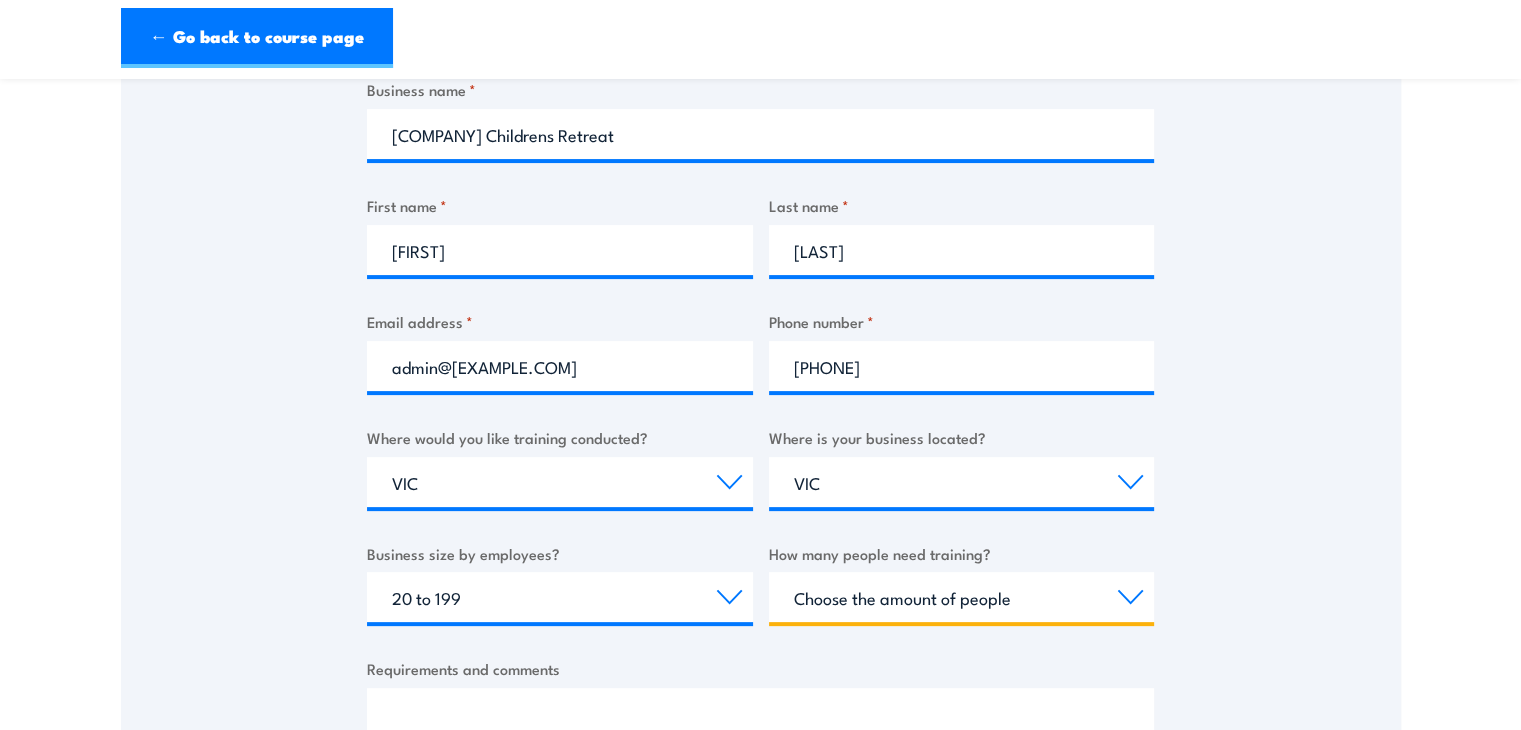click on "Choose the amount of people 1 to 4 5 to 19 20+" at bounding box center (962, 597) 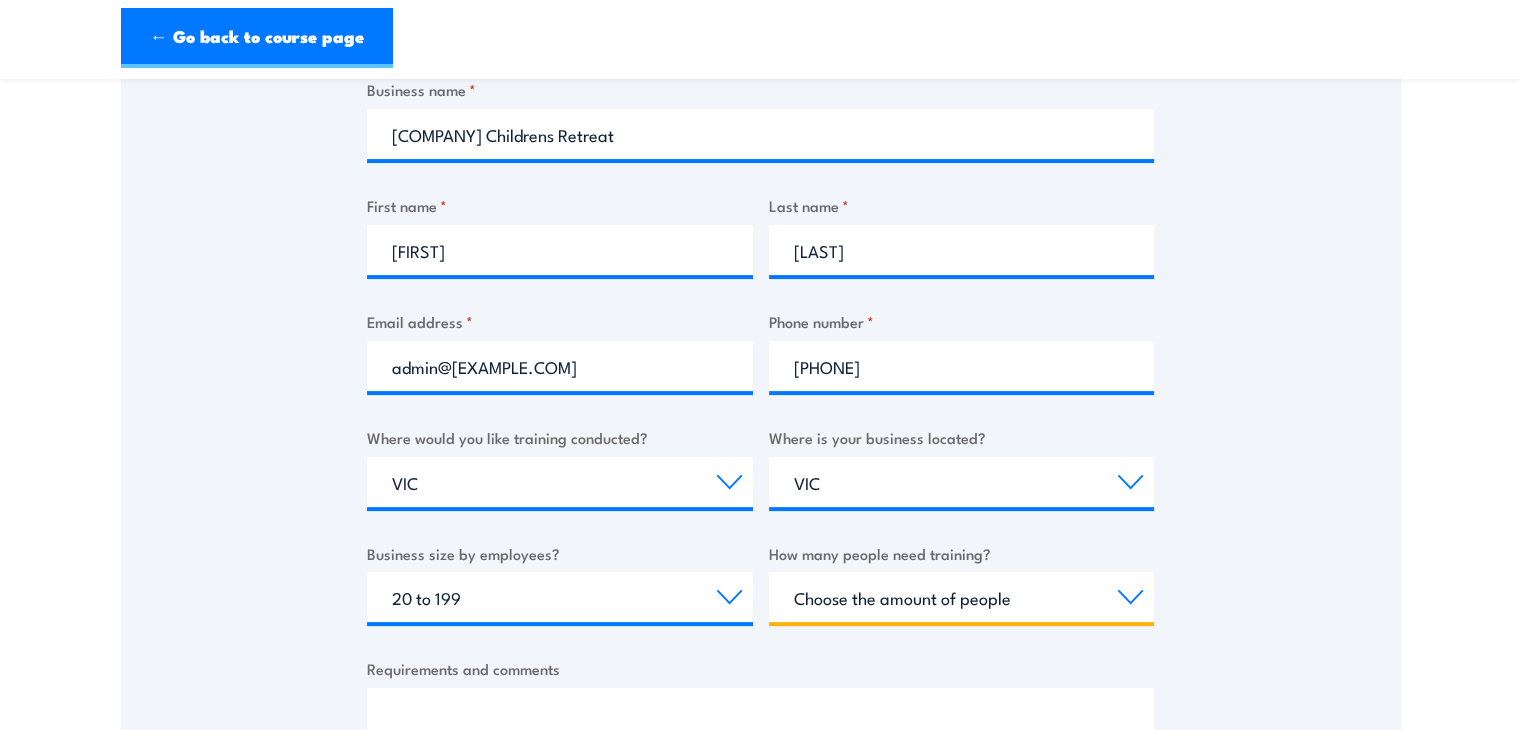select on "20+" 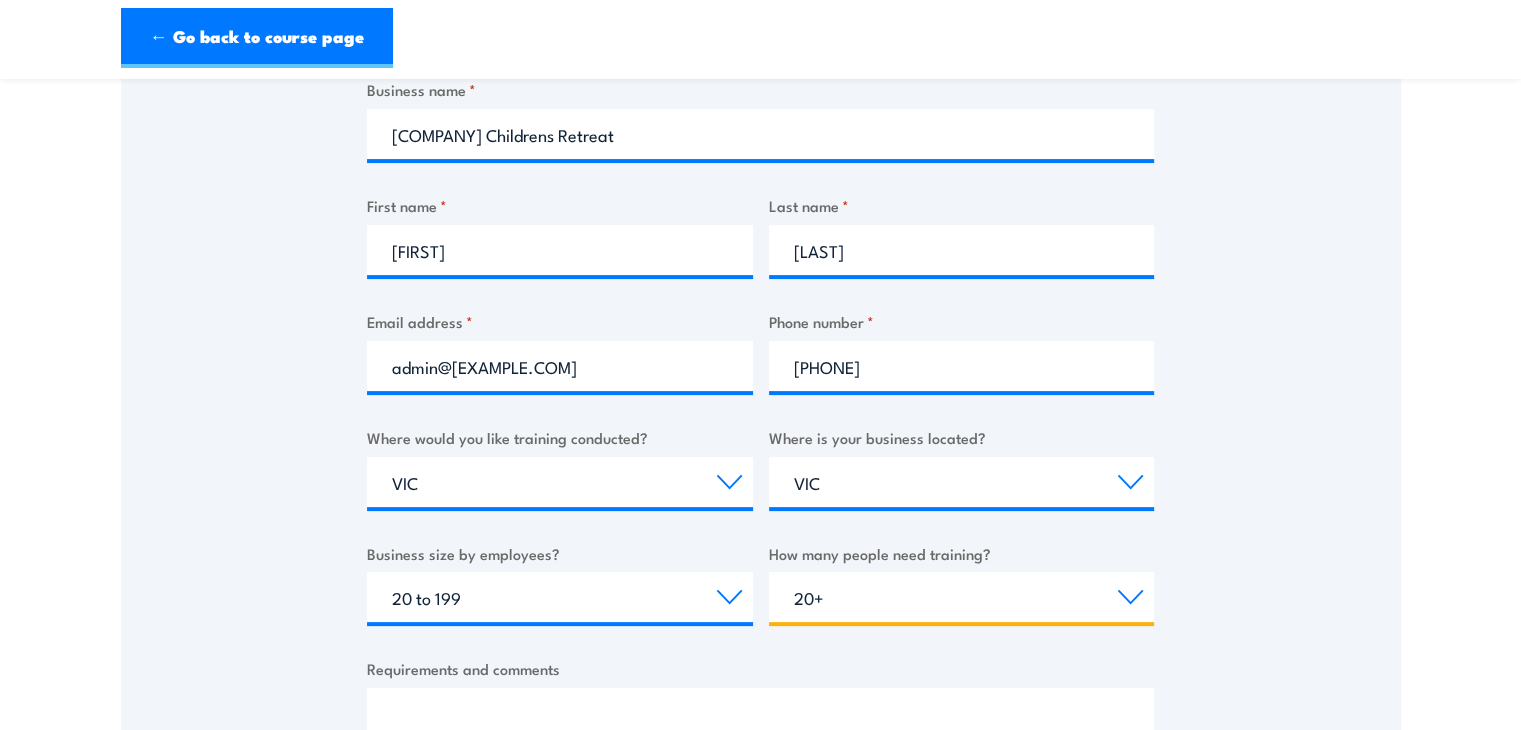 click on "Choose the amount of people 1 to 4 5 to 19 20+" at bounding box center (962, 597) 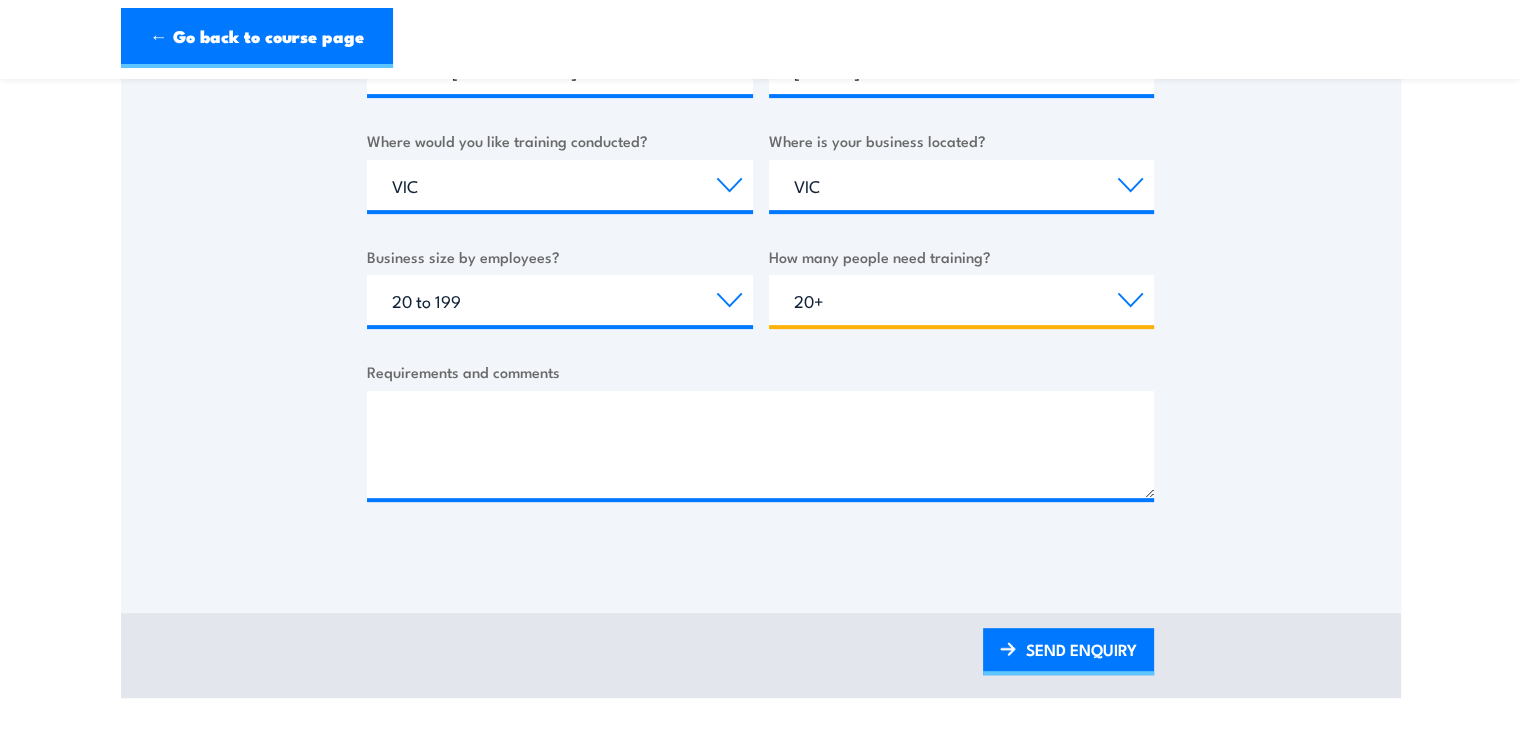scroll, scrollTop: 733, scrollLeft: 0, axis: vertical 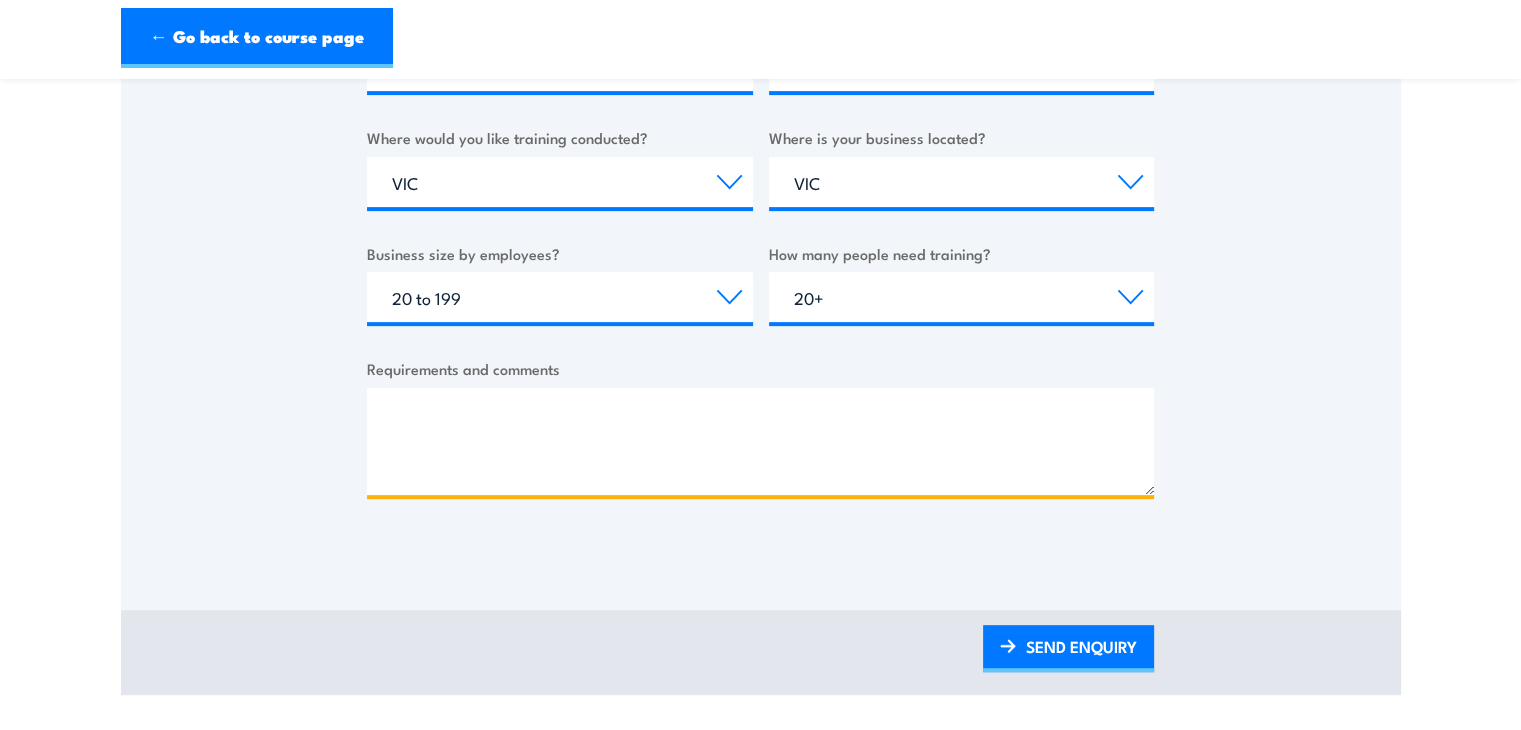 click on "Requirements and comments" at bounding box center (760, 441) 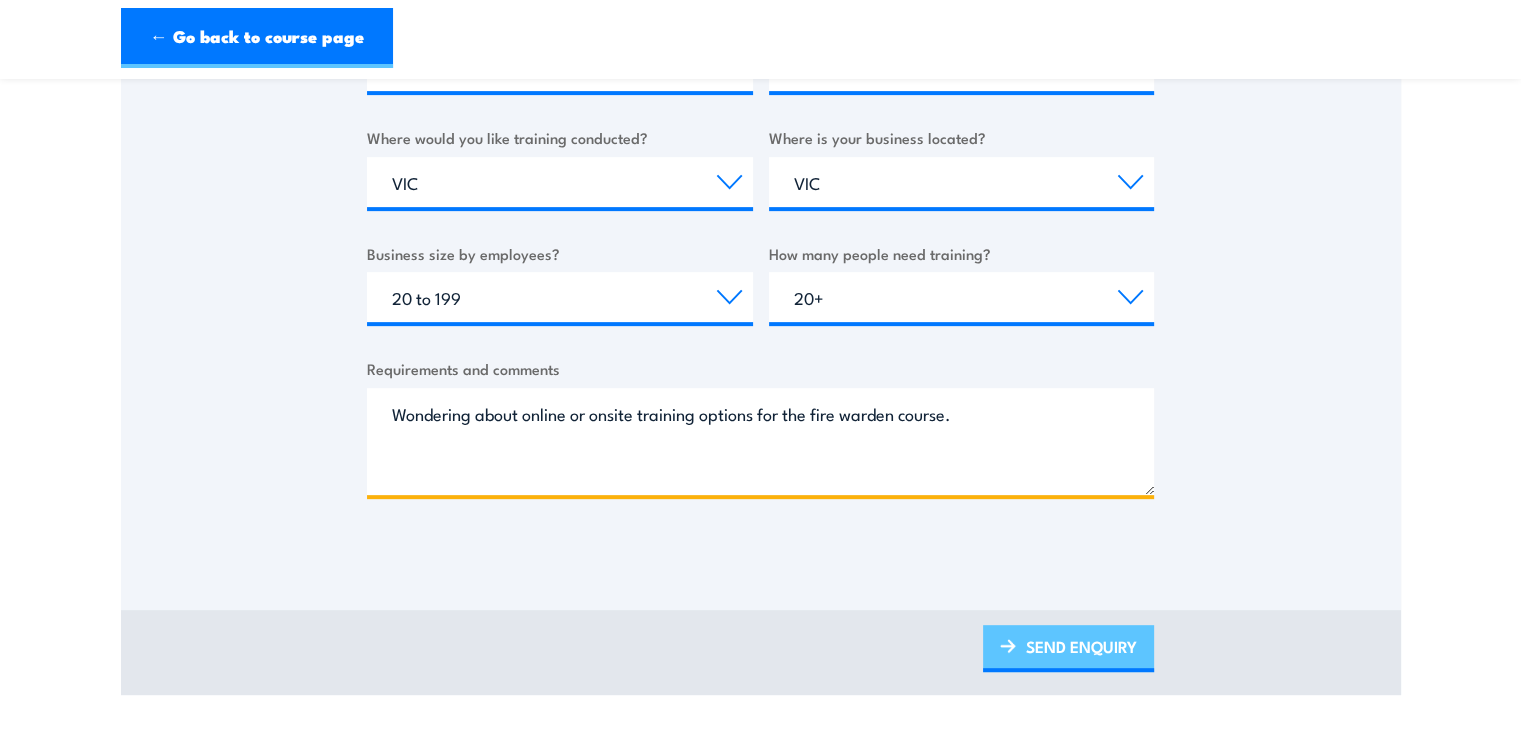 type on "Wondering about online or onsite training options for the fire warden course." 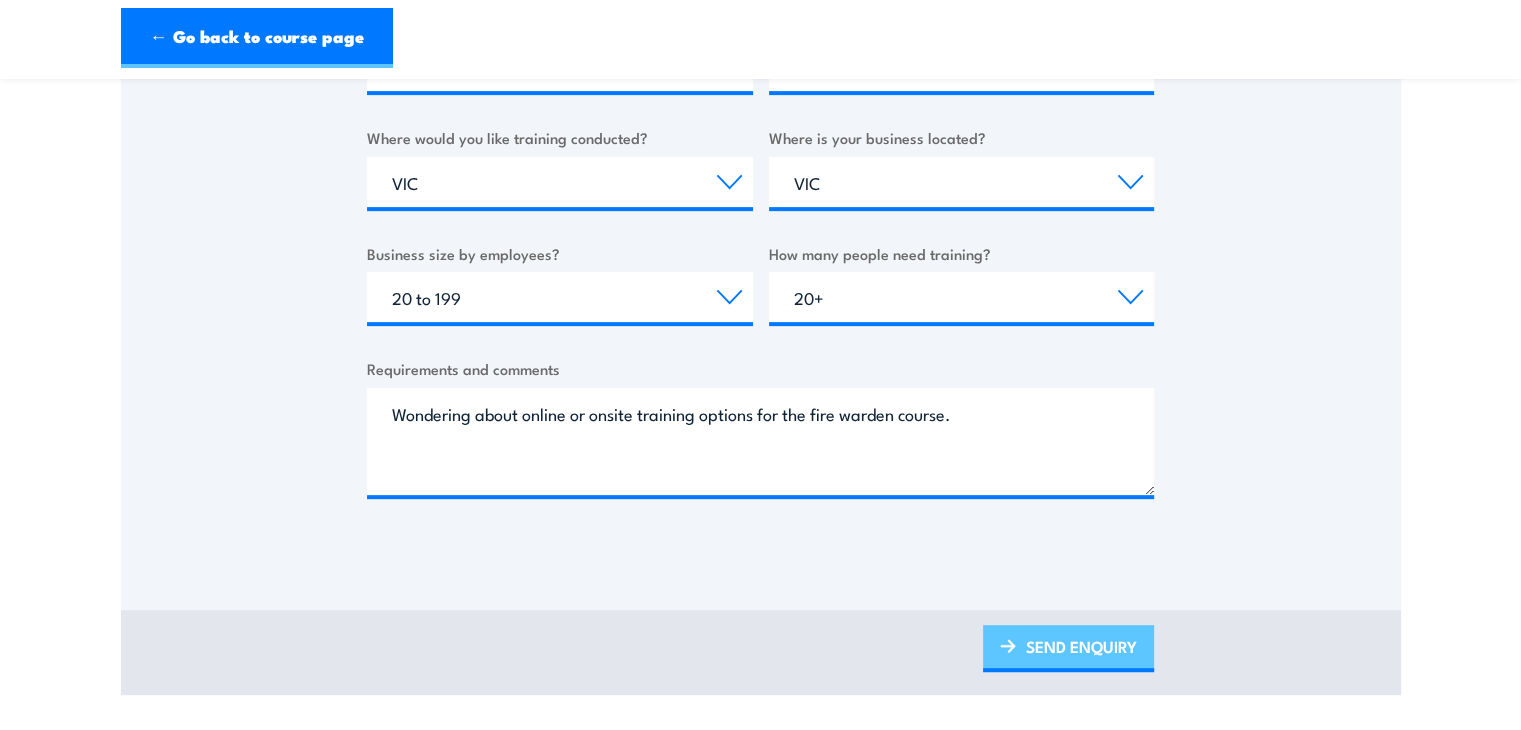 click on "SEND ENQUIRY" at bounding box center [1068, 648] 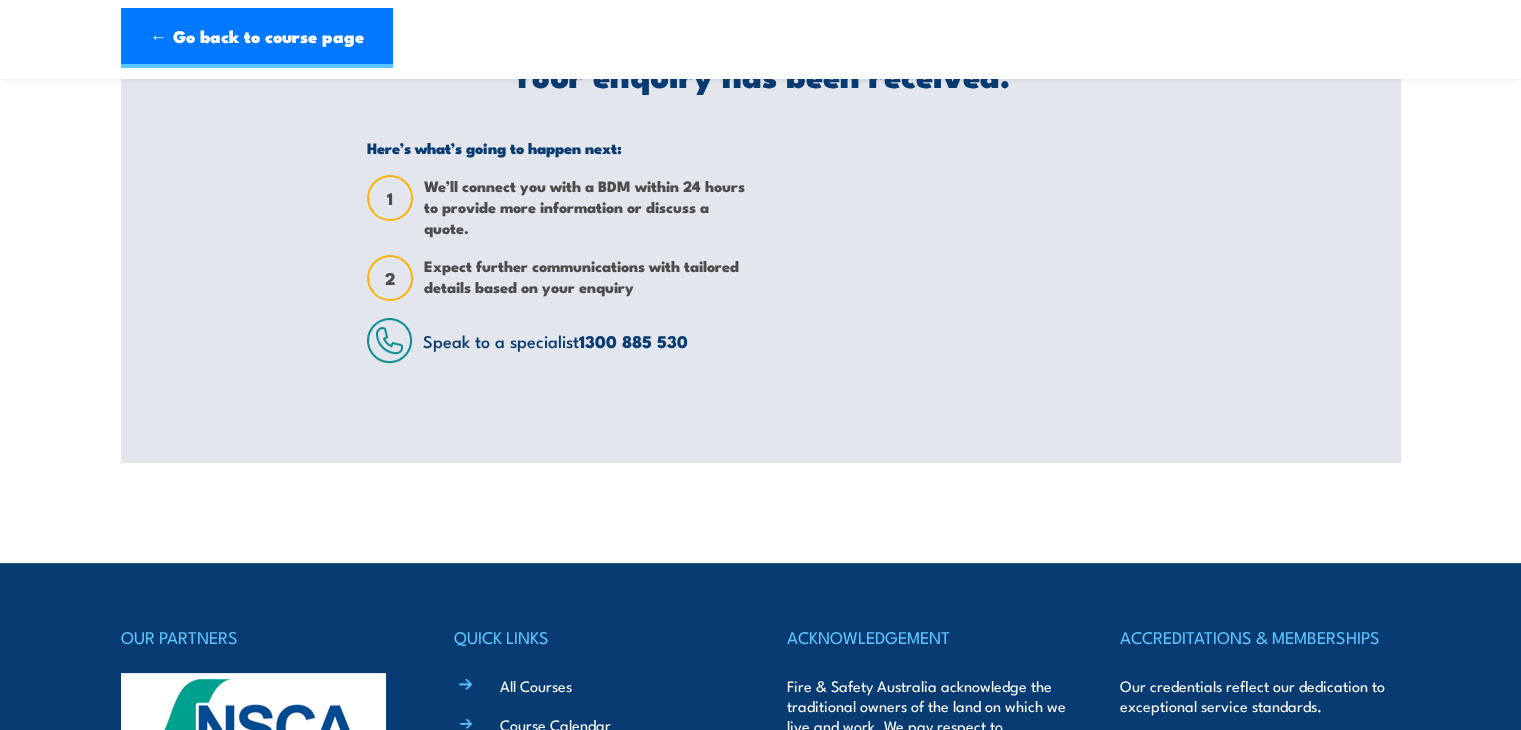 scroll, scrollTop: 0, scrollLeft: 0, axis: both 